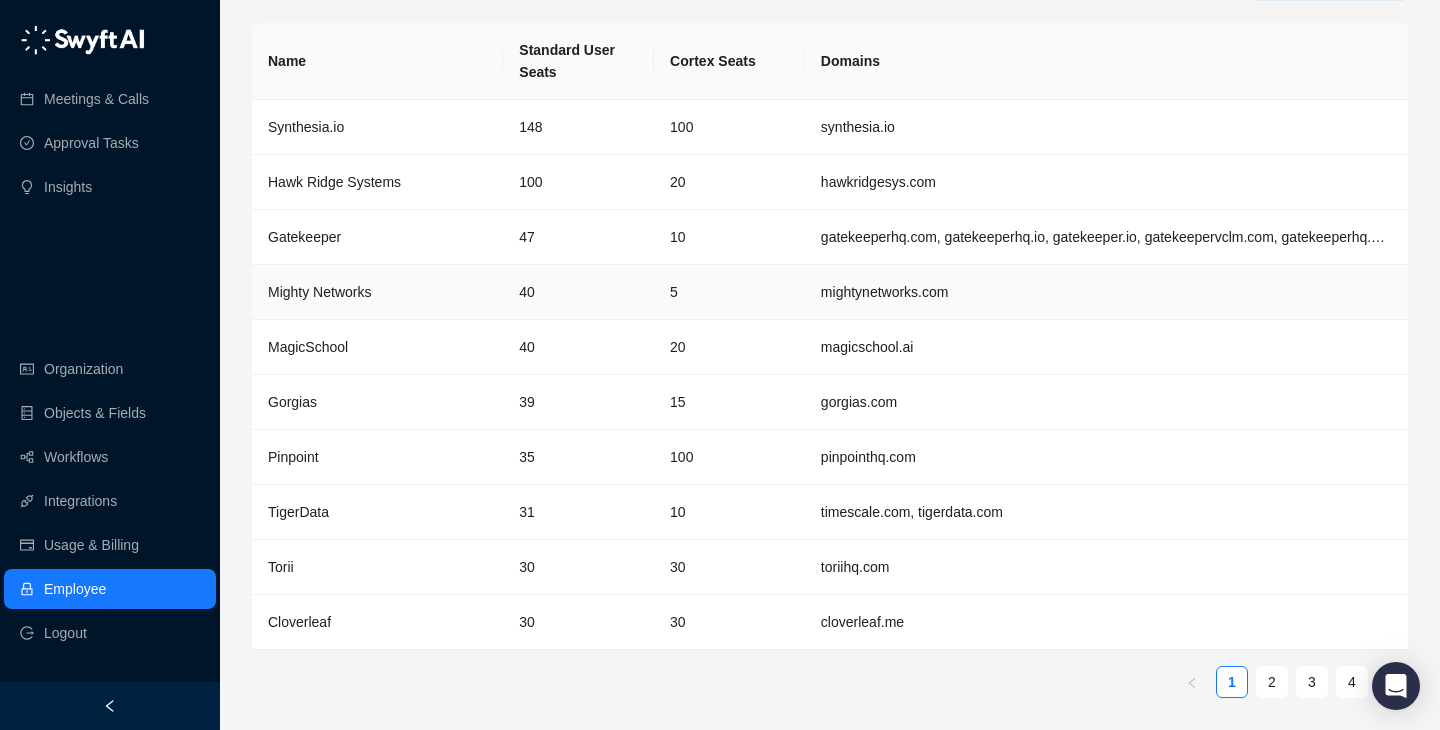 scroll, scrollTop: 0, scrollLeft: 0, axis: both 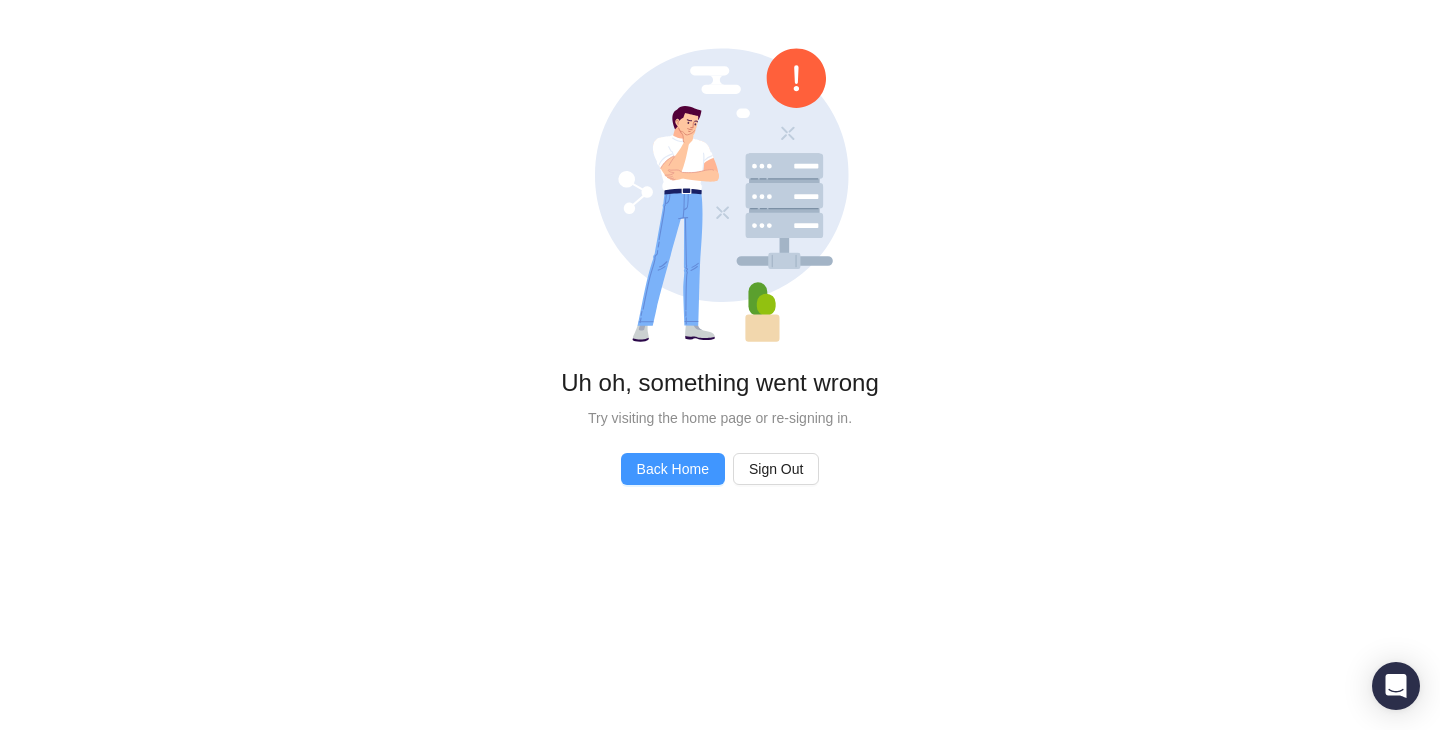 click on "Back Home" at bounding box center (673, 469) 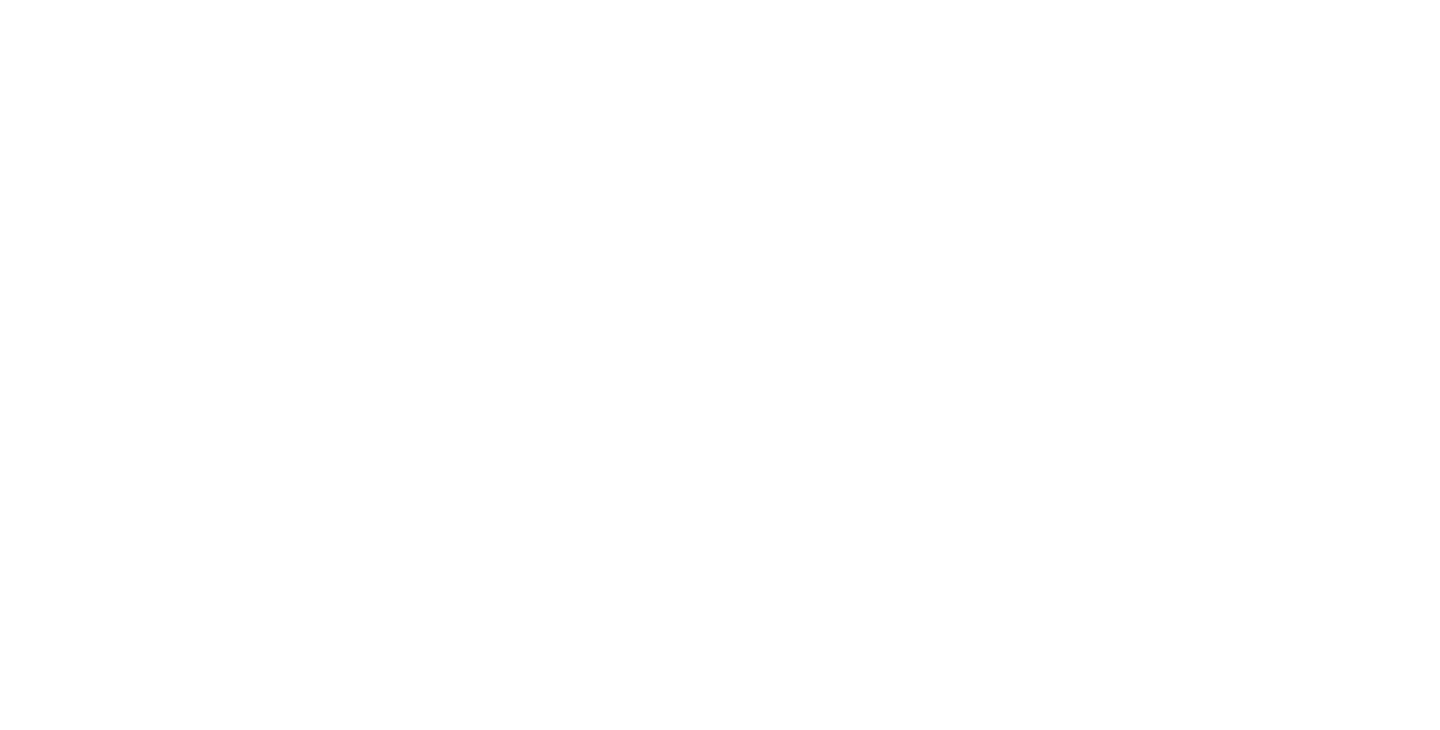 scroll, scrollTop: 0, scrollLeft: 0, axis: both 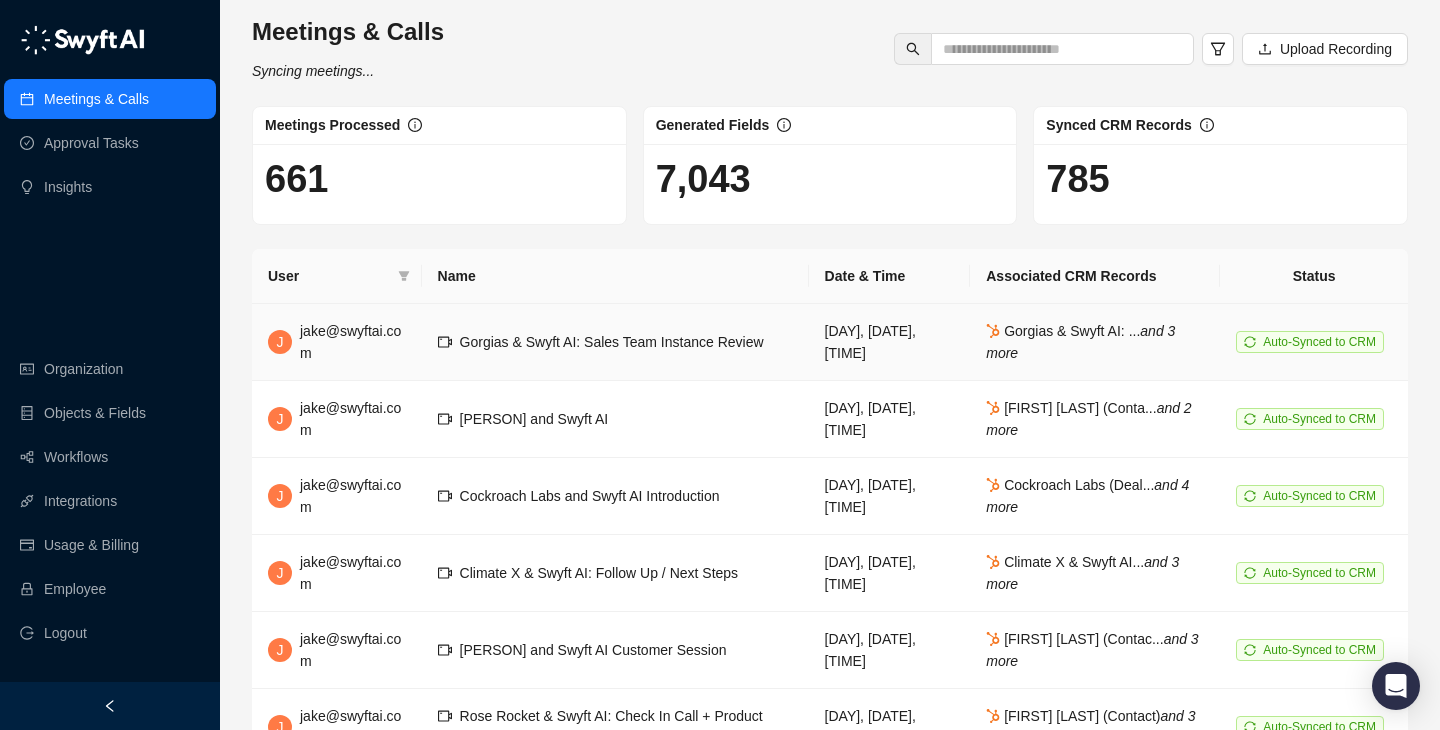 click on "Gorgias & Swyft AI: Sales Team Instance Review" at bounding box center (612, 342) 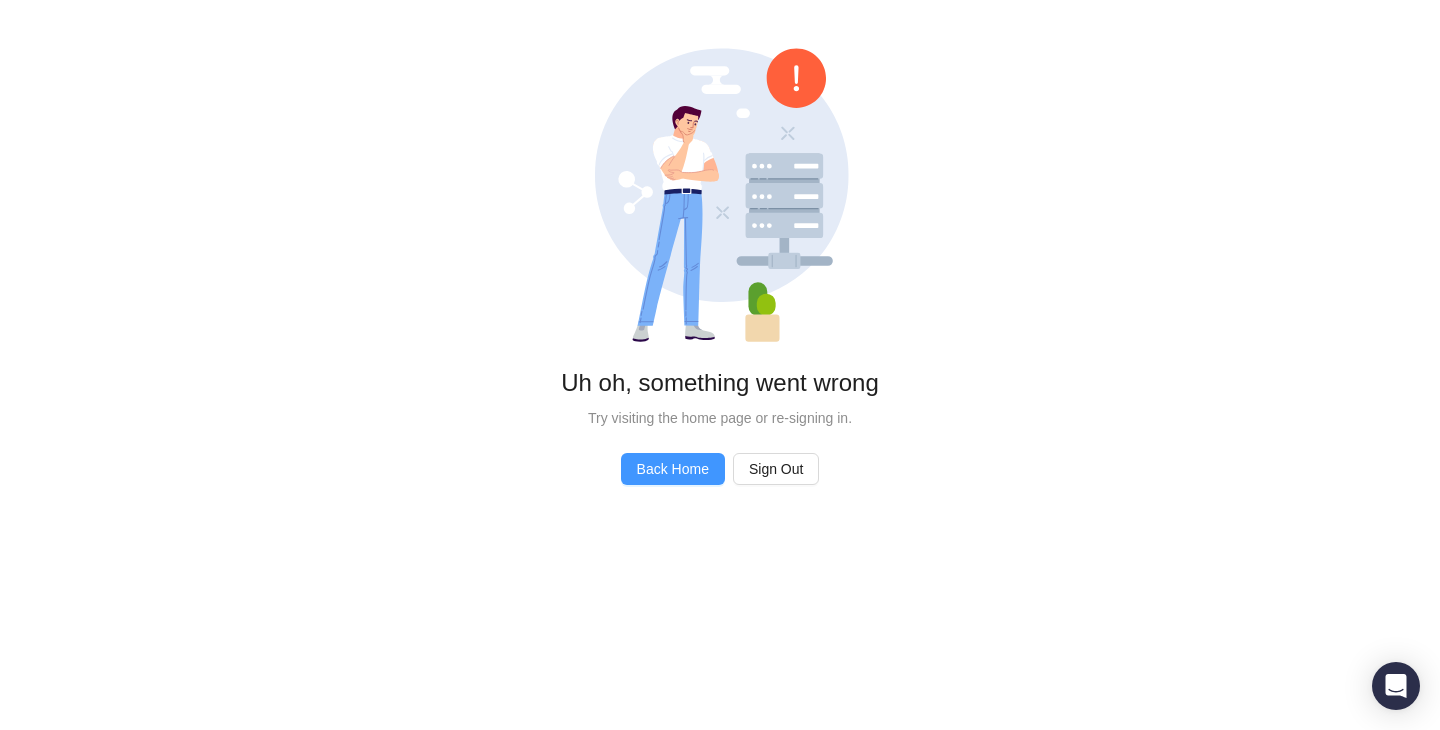 click on "Back Home" at bounding box center (673, 469) 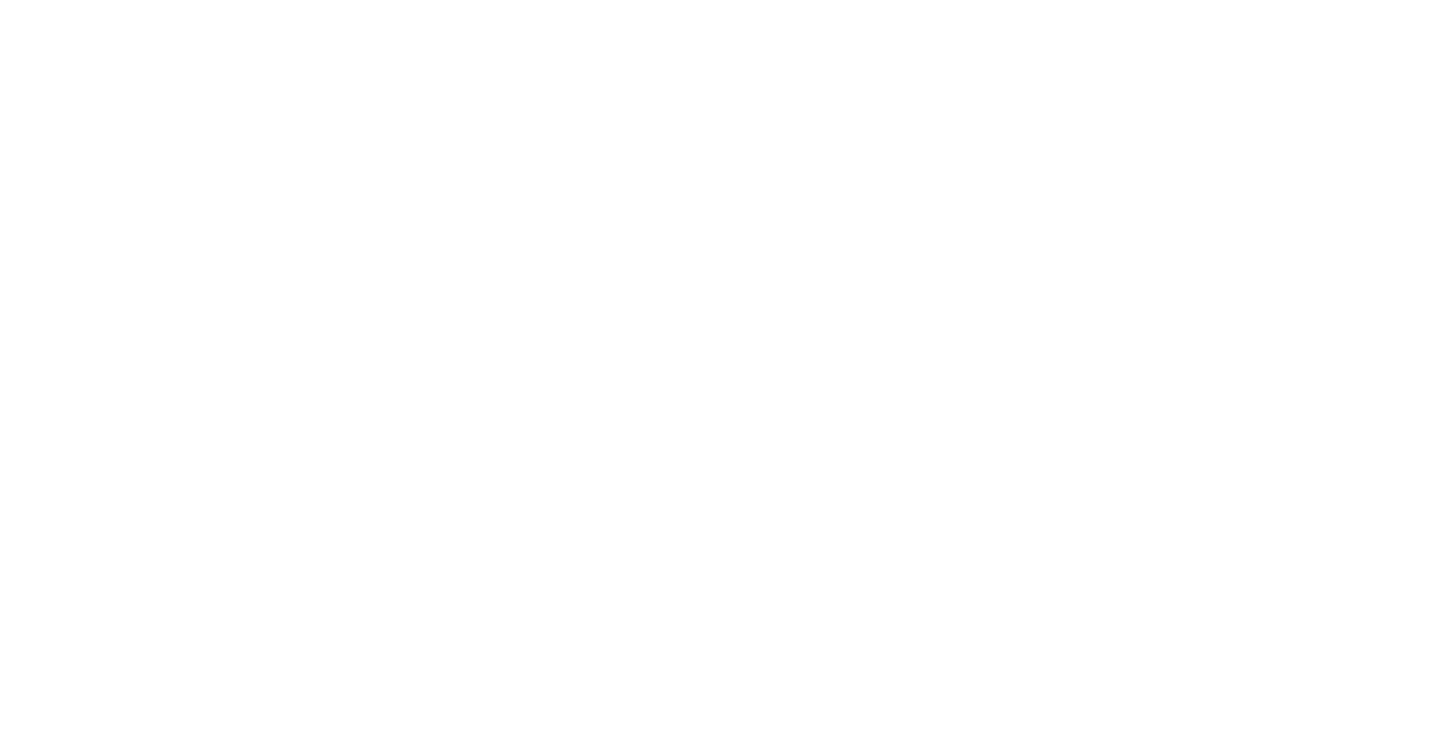 scroll, scrollTop: 0, scrollLeft: 0, axis: both 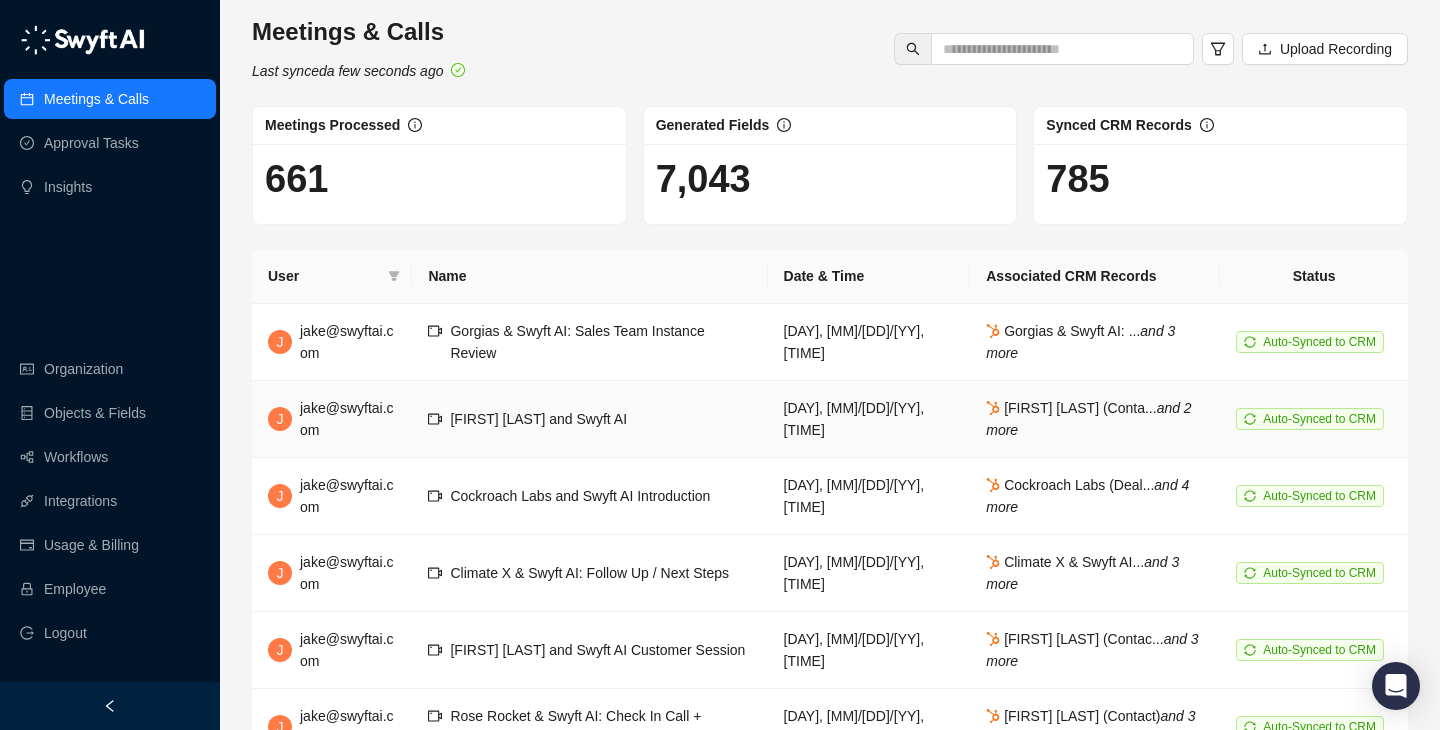 click on "[FIRST] [LAST] and Swyft AI" at bounding box center (589, 419) 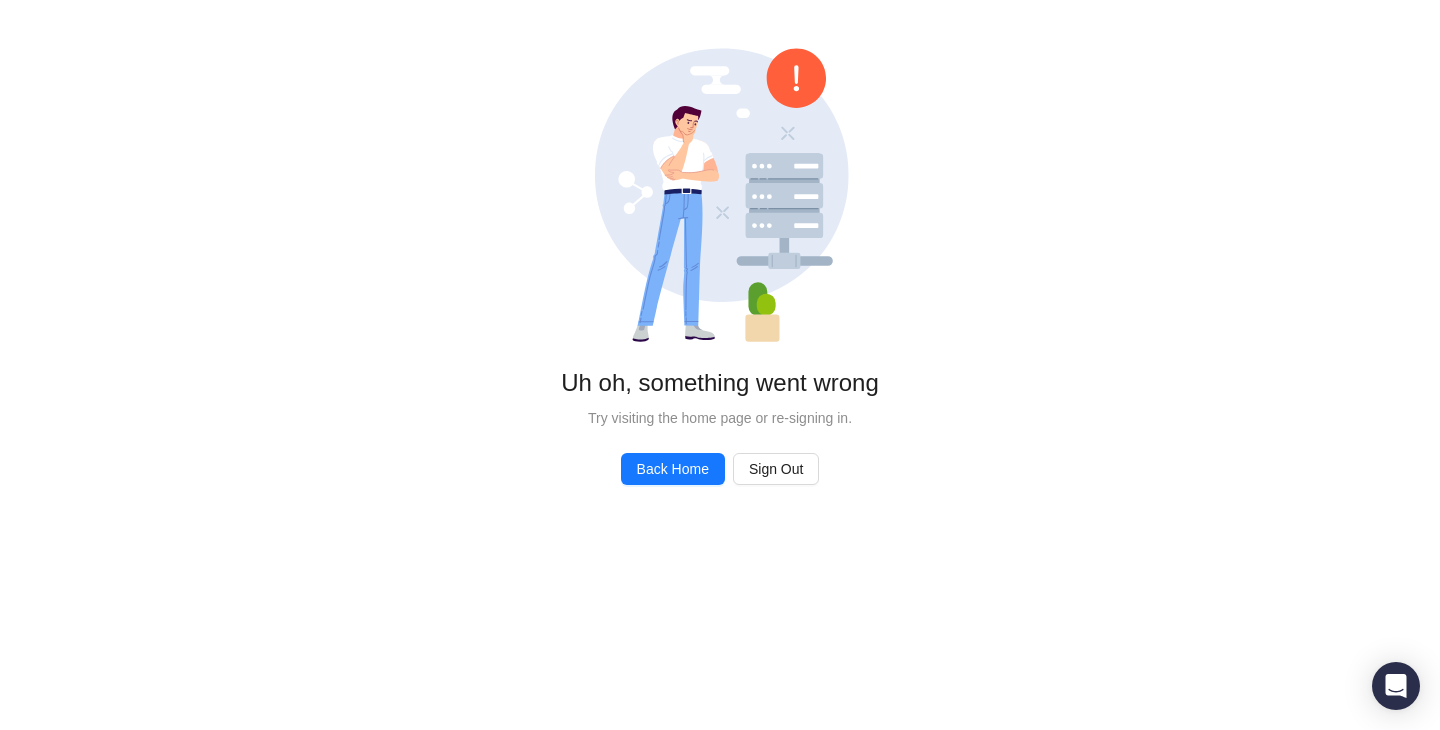 click on "Server Error Uh oh, something went wrong Try visiting the home page or re-signing in. Back Home Sign Out" at bounding box center (720, 266) 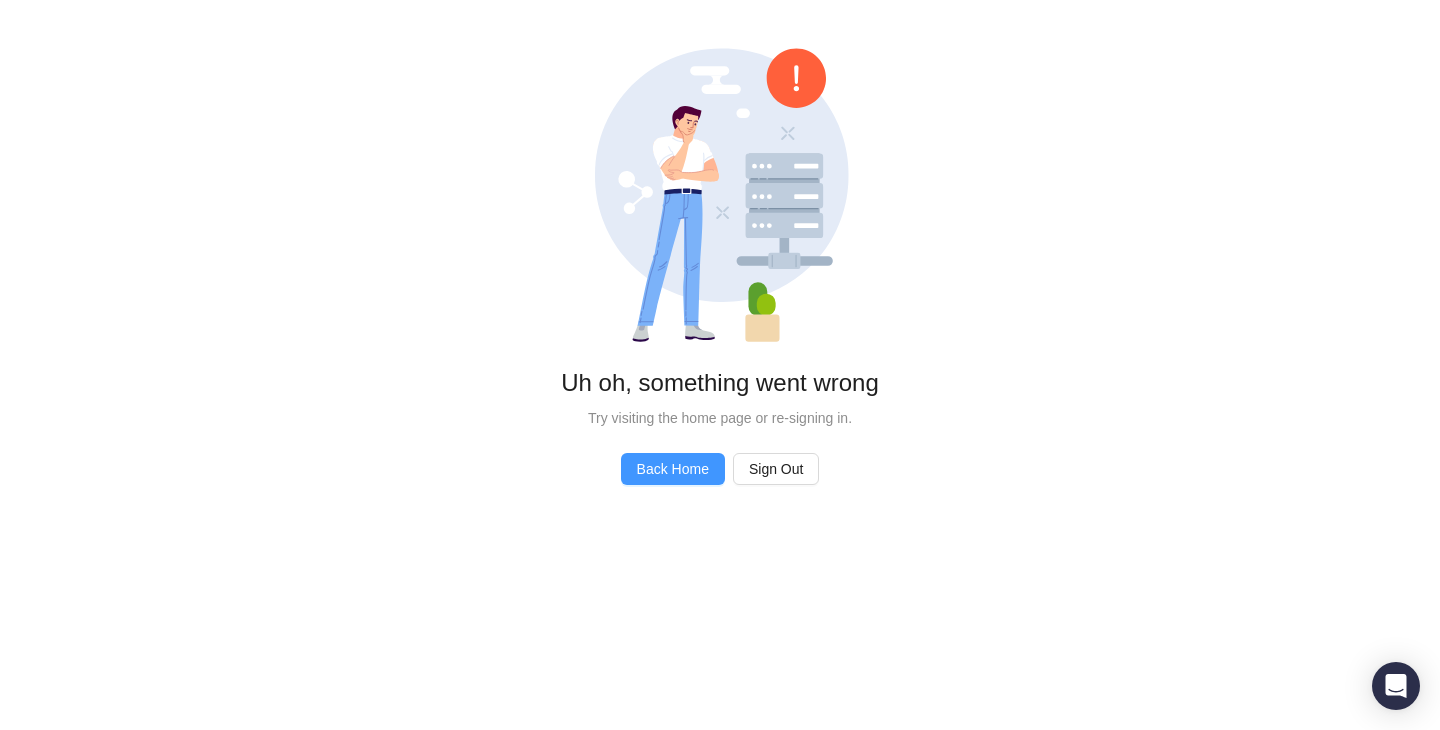 click on "Back Home" at bounding box center (673, 469) 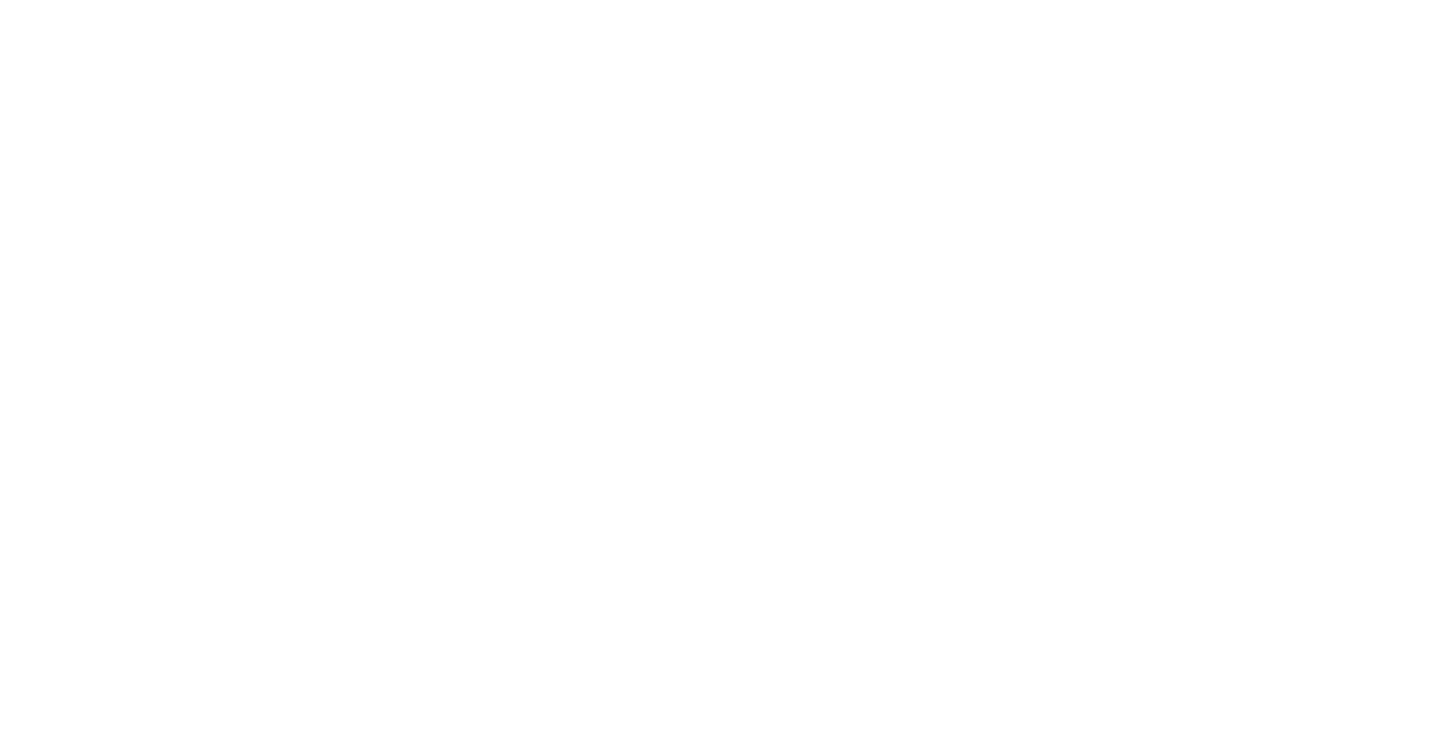 scroll, scrollTop: 0, scrollLeft: 0, axis: both 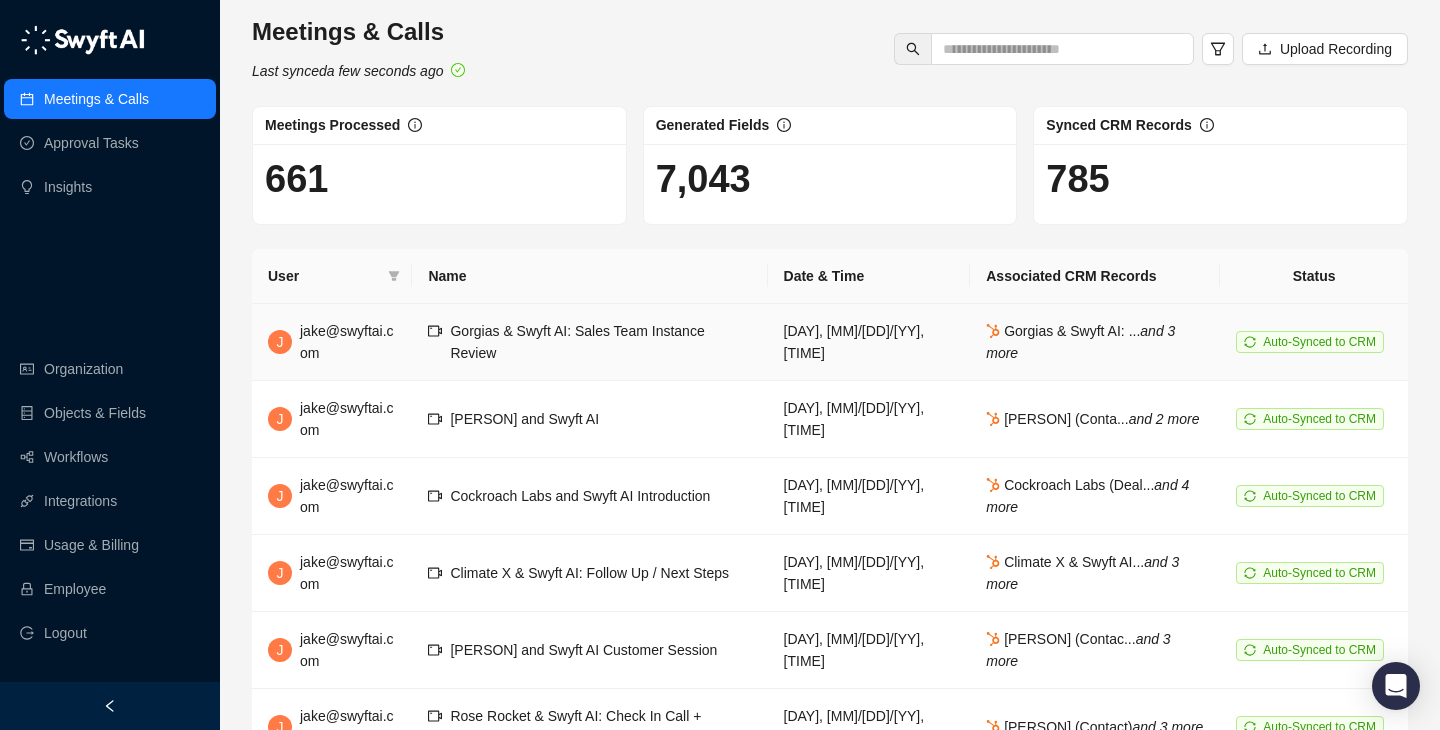 click on "Gorgias & Swyft AI: Sales Team Instance Review" at bounding box center [600, 342] 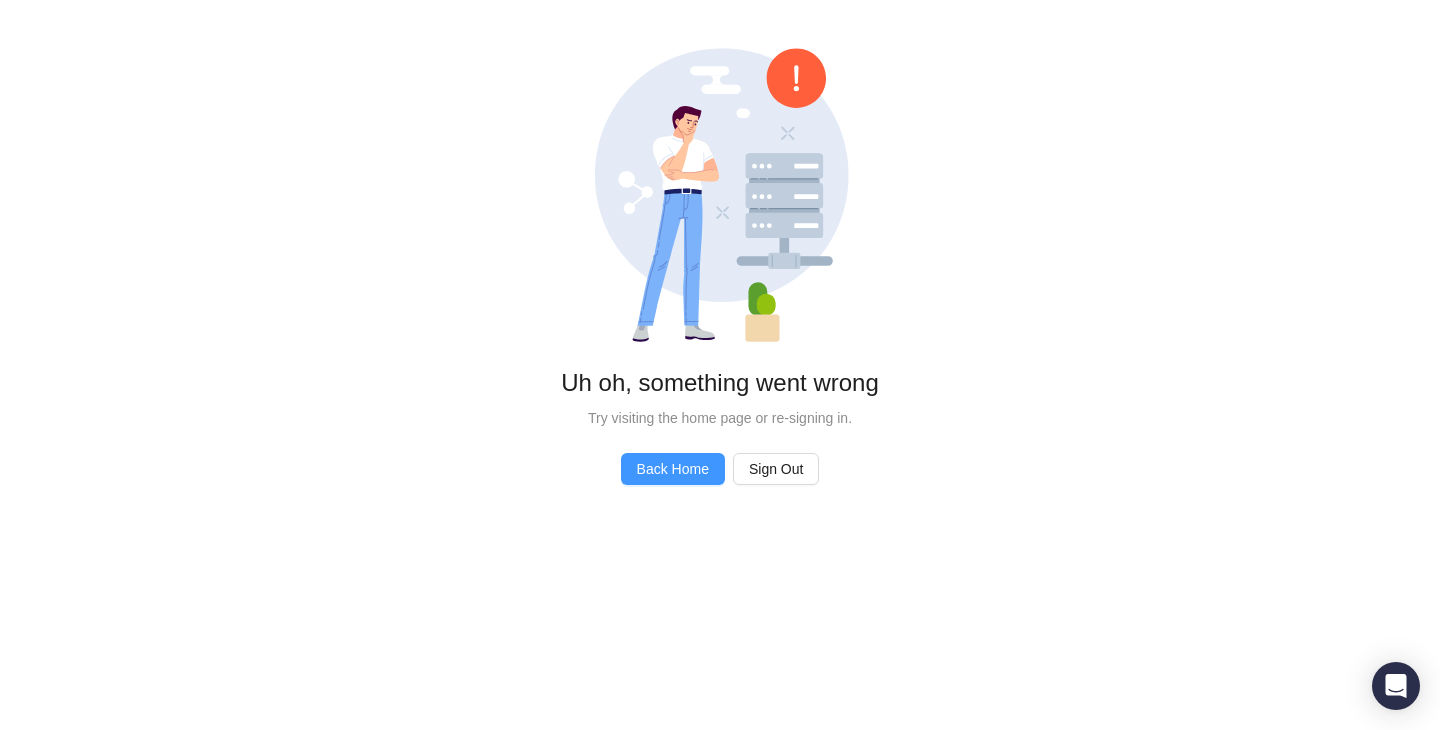 click on "Back Home" at bounding box center [673, 469] 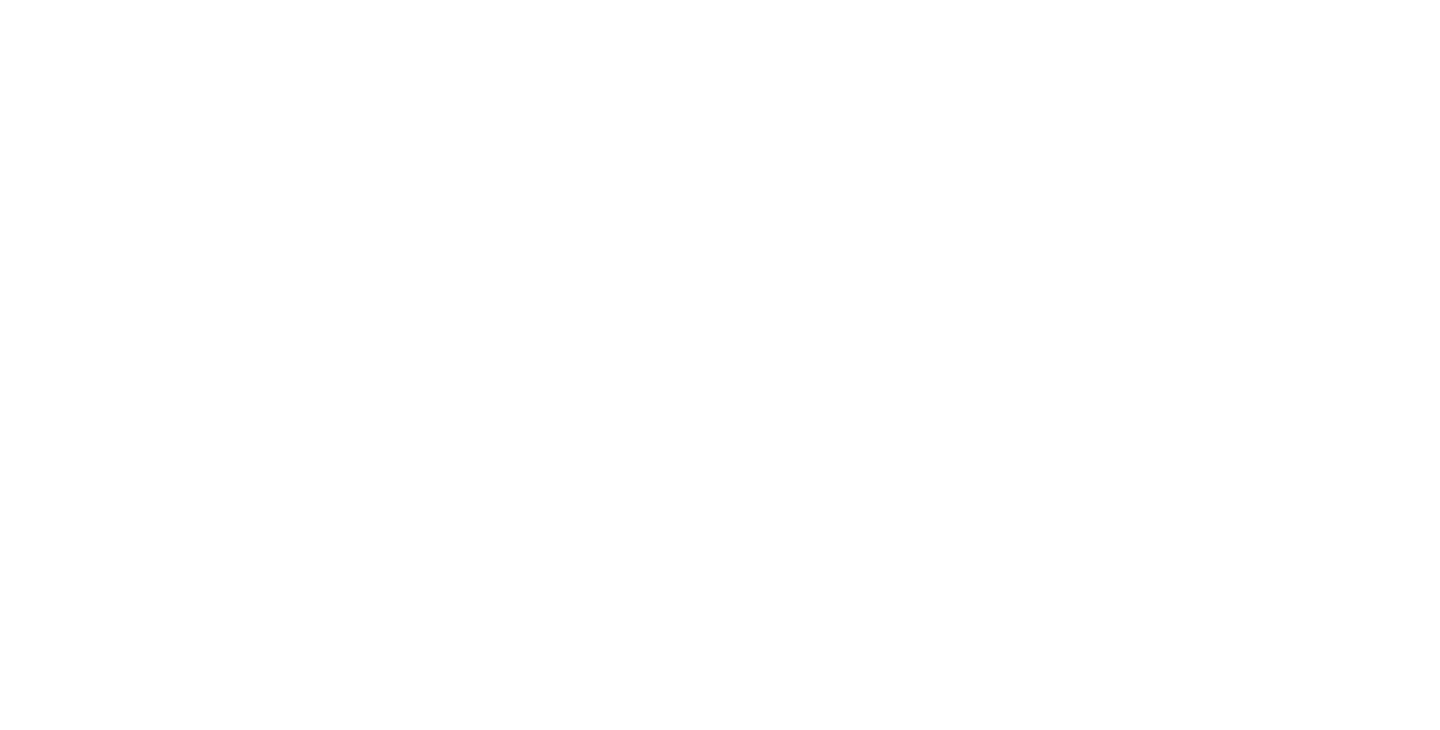 scroll, scrollTop: 0, scrollLeft: 0, axis: both 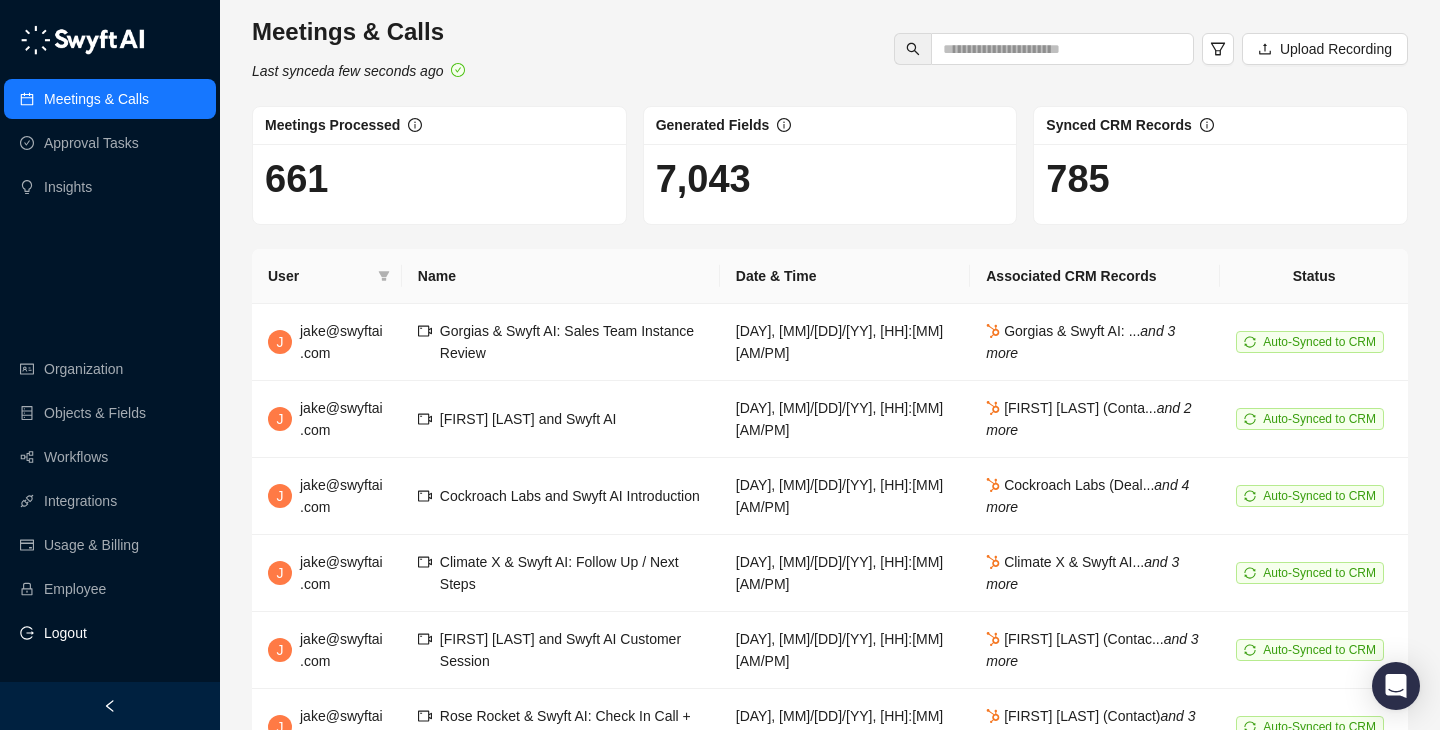 click on "Logout" at bounding box center (65, 633) 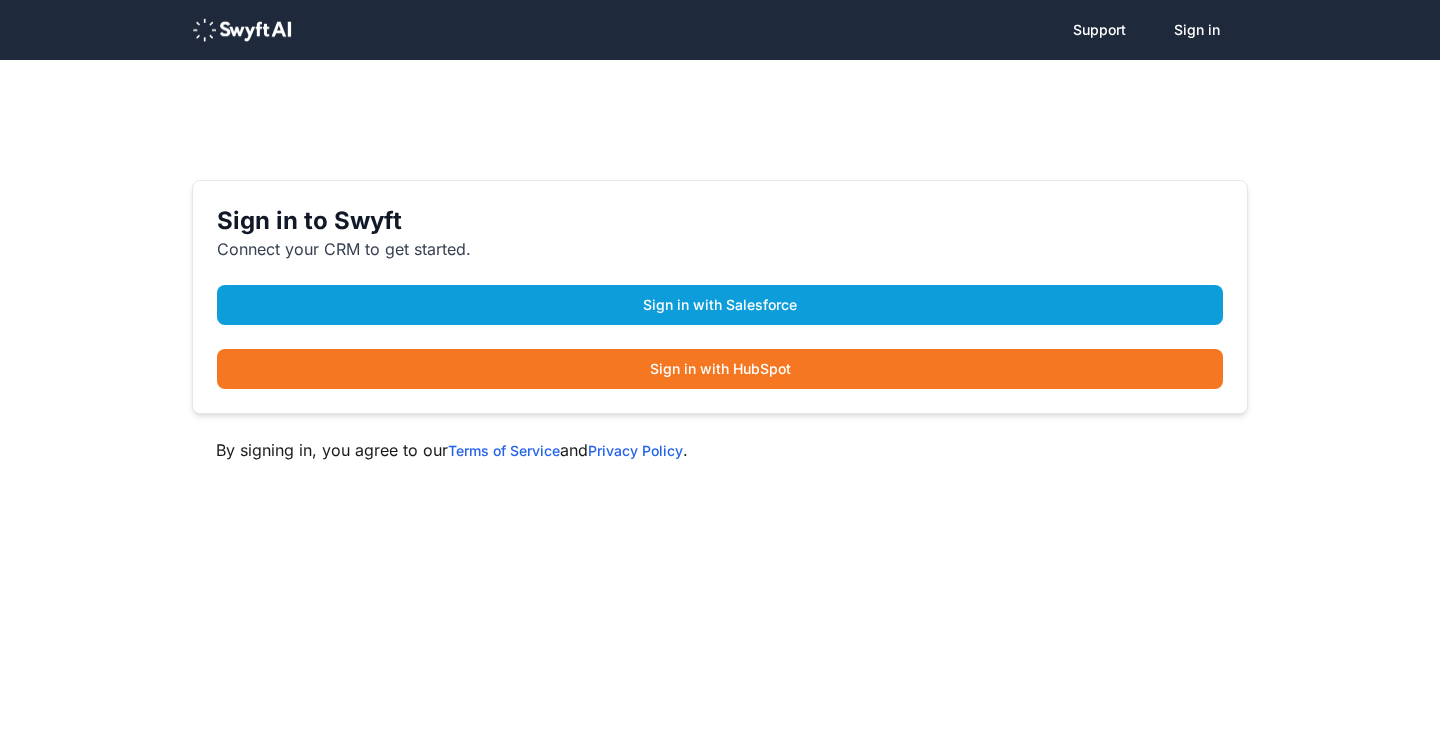 scroll, scrollTop: 0, scrollLeft: 0, axis: both 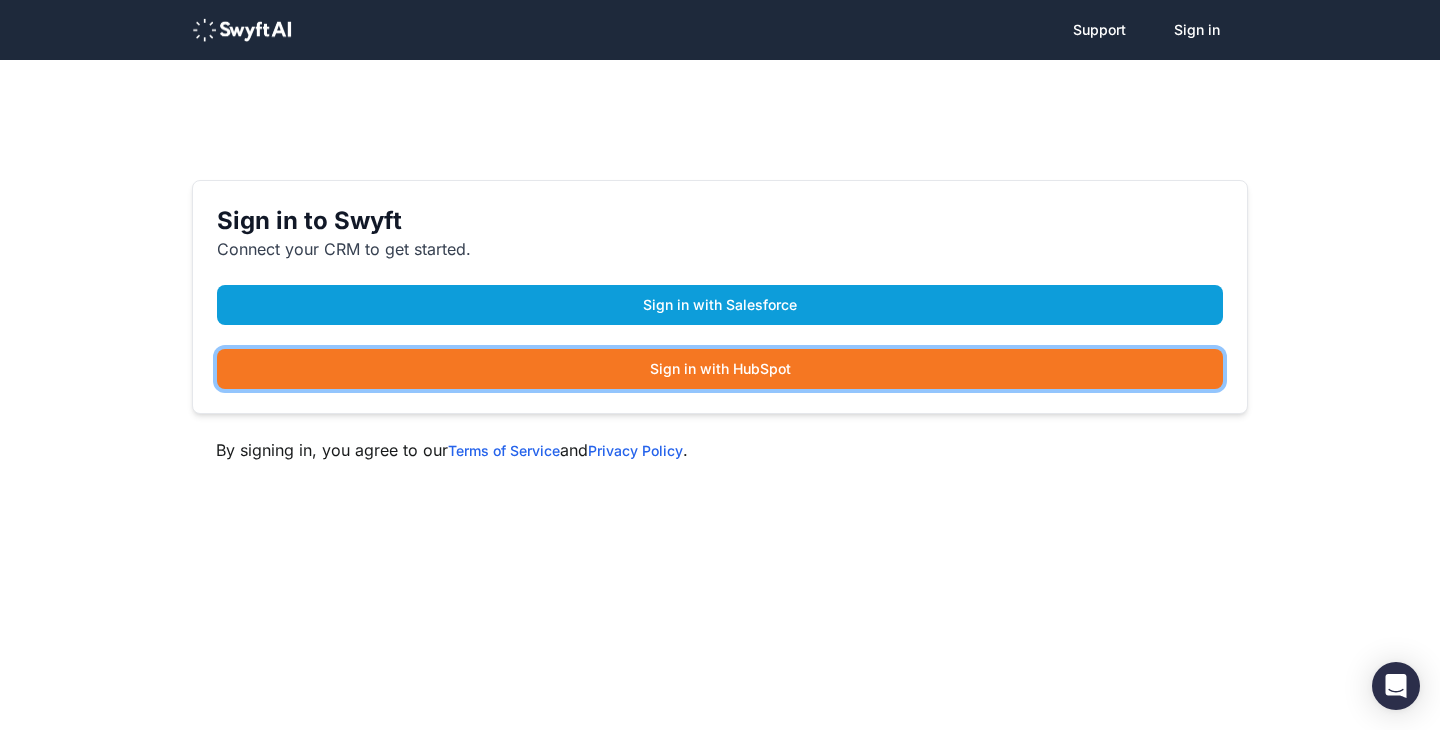 click on "Sign in with HubSpot" at bounding box center (720, 369) 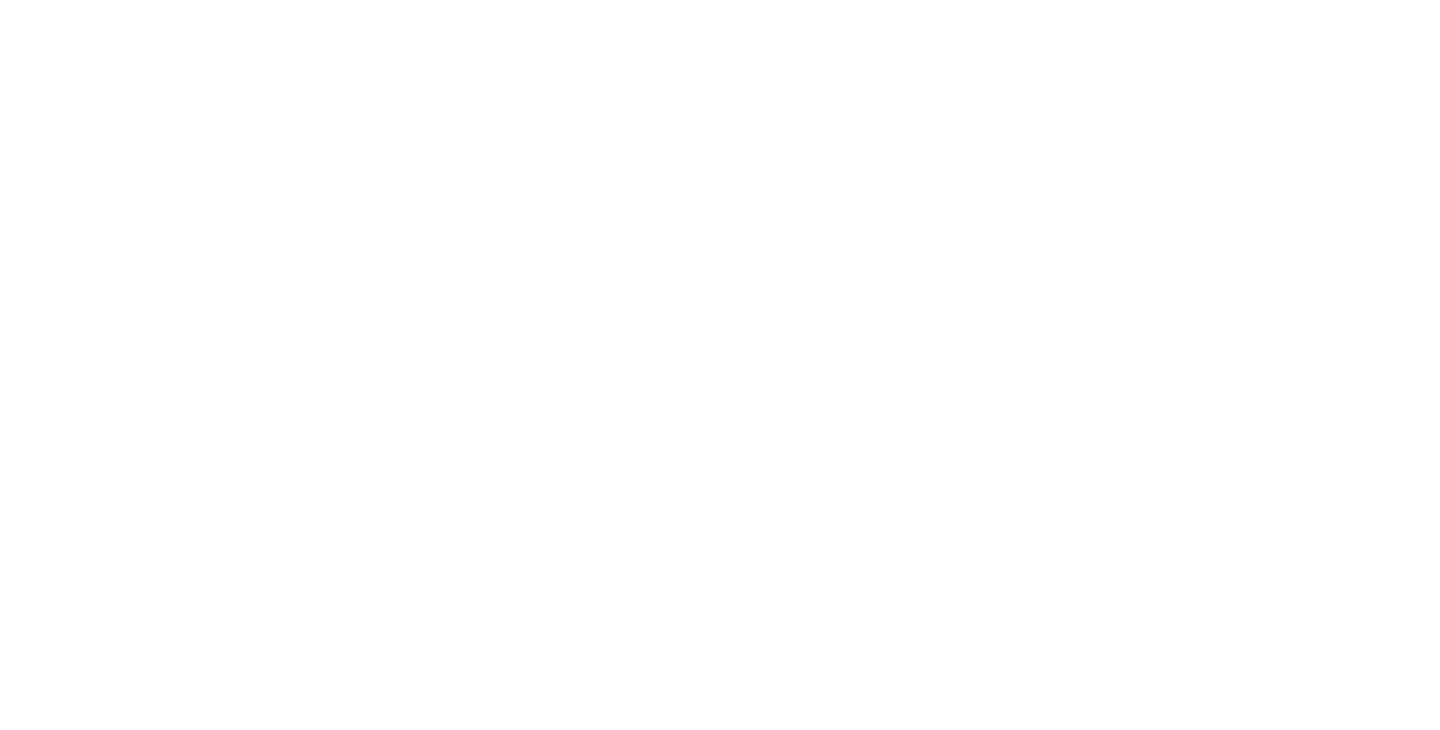 scroll, scrollTop: 0, scrollLeft: 0, axis: both 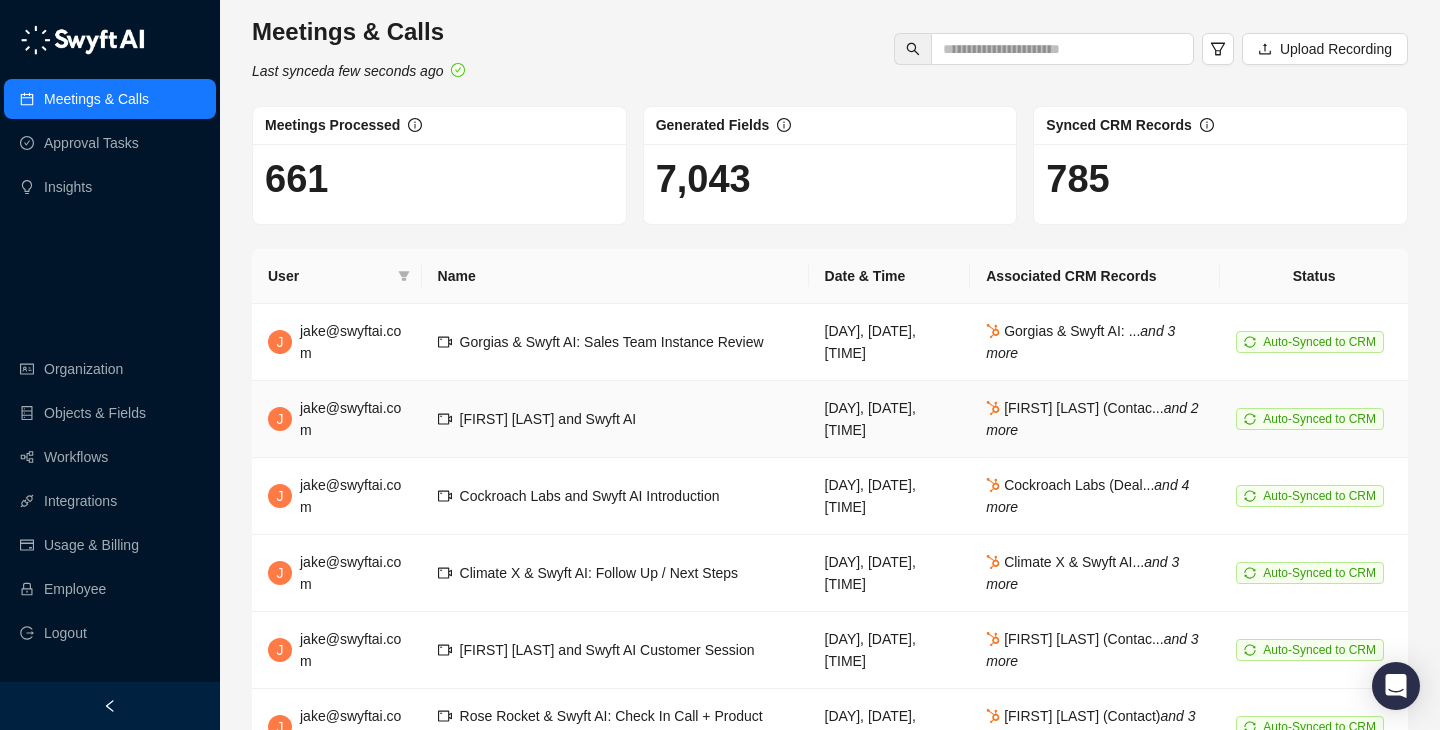 click on "[FIRST] [LAST] and Swyft AI" at bounding box center [615, 419] 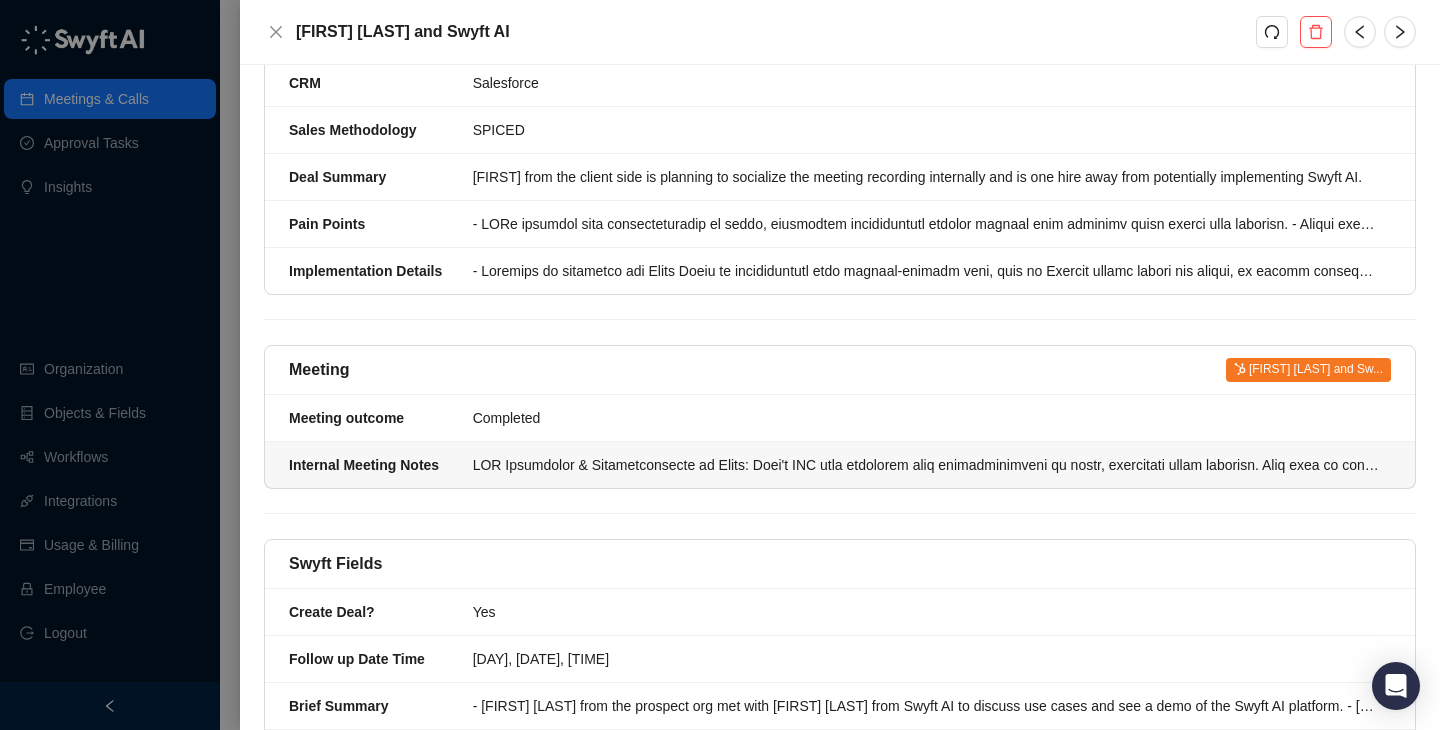 scroll, scrollTop: 1014, scrollLeft: 0, axis: vertical 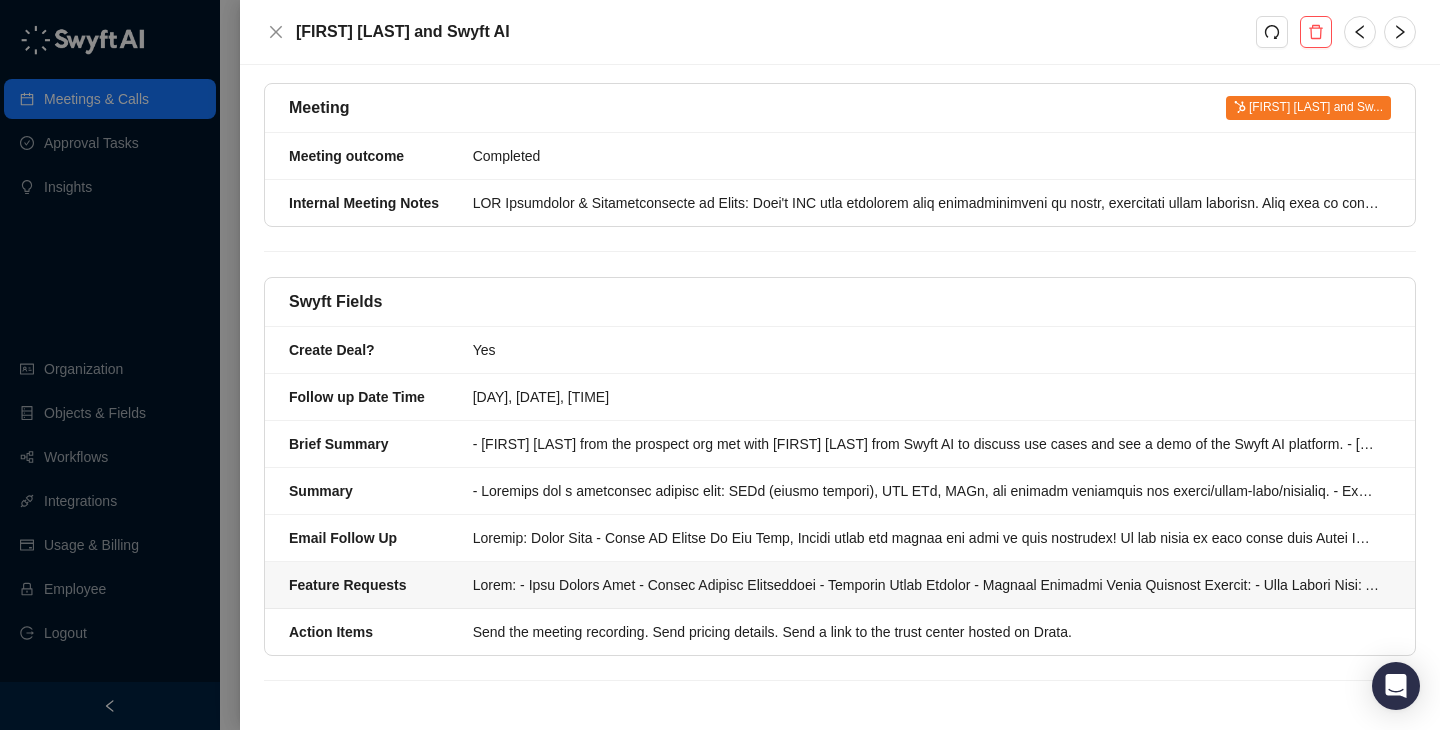 click at bounding box center (926, 585) 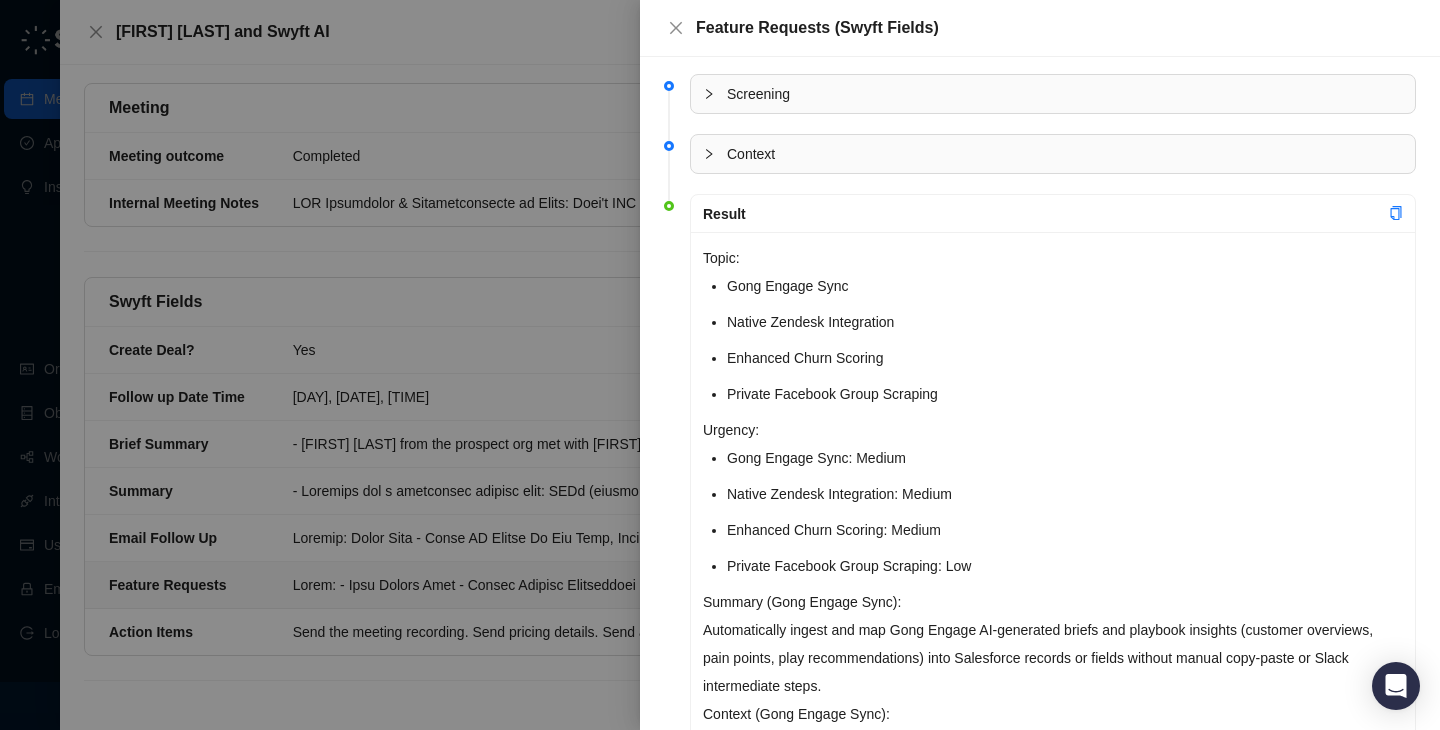 click at bounding box center (720, 365) 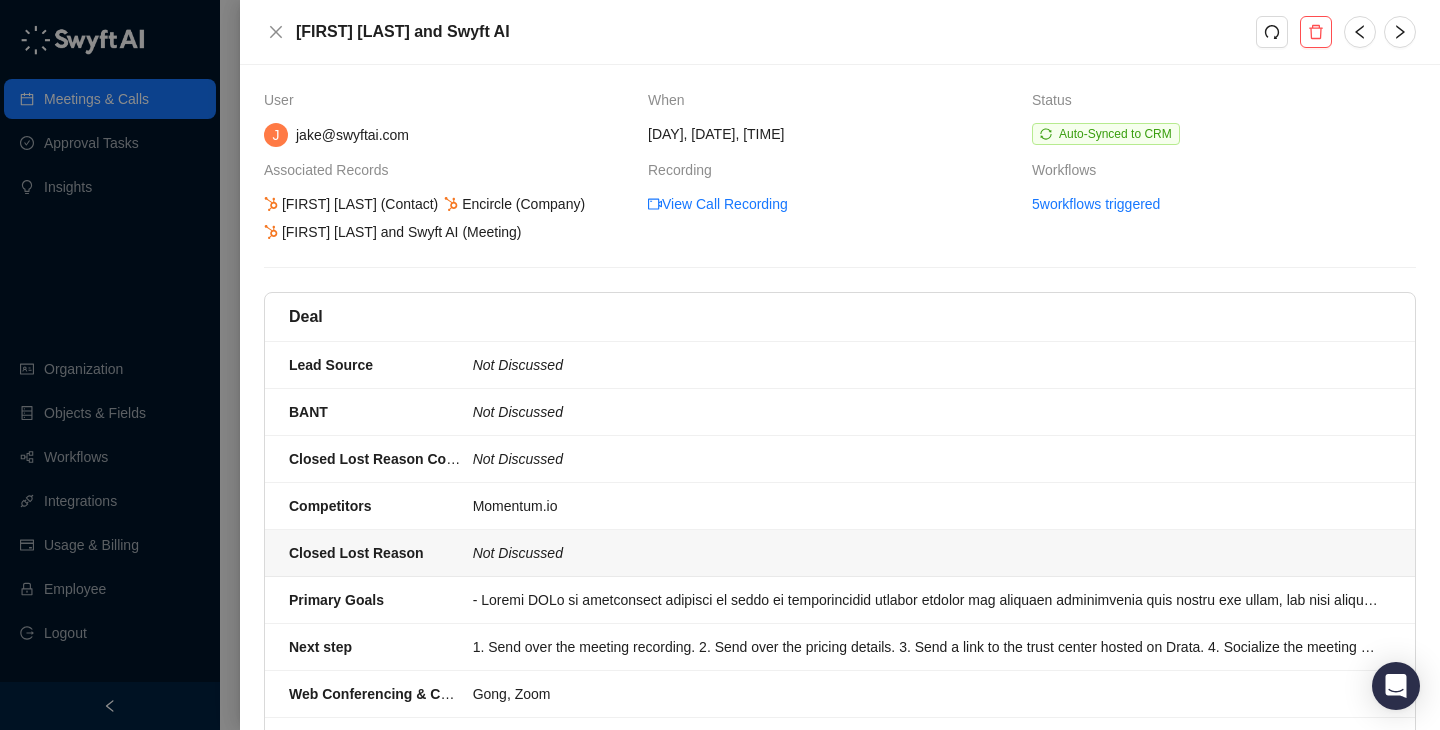 scroll, scrollTop: 1014, scrollLeft: 0, axis: vertical 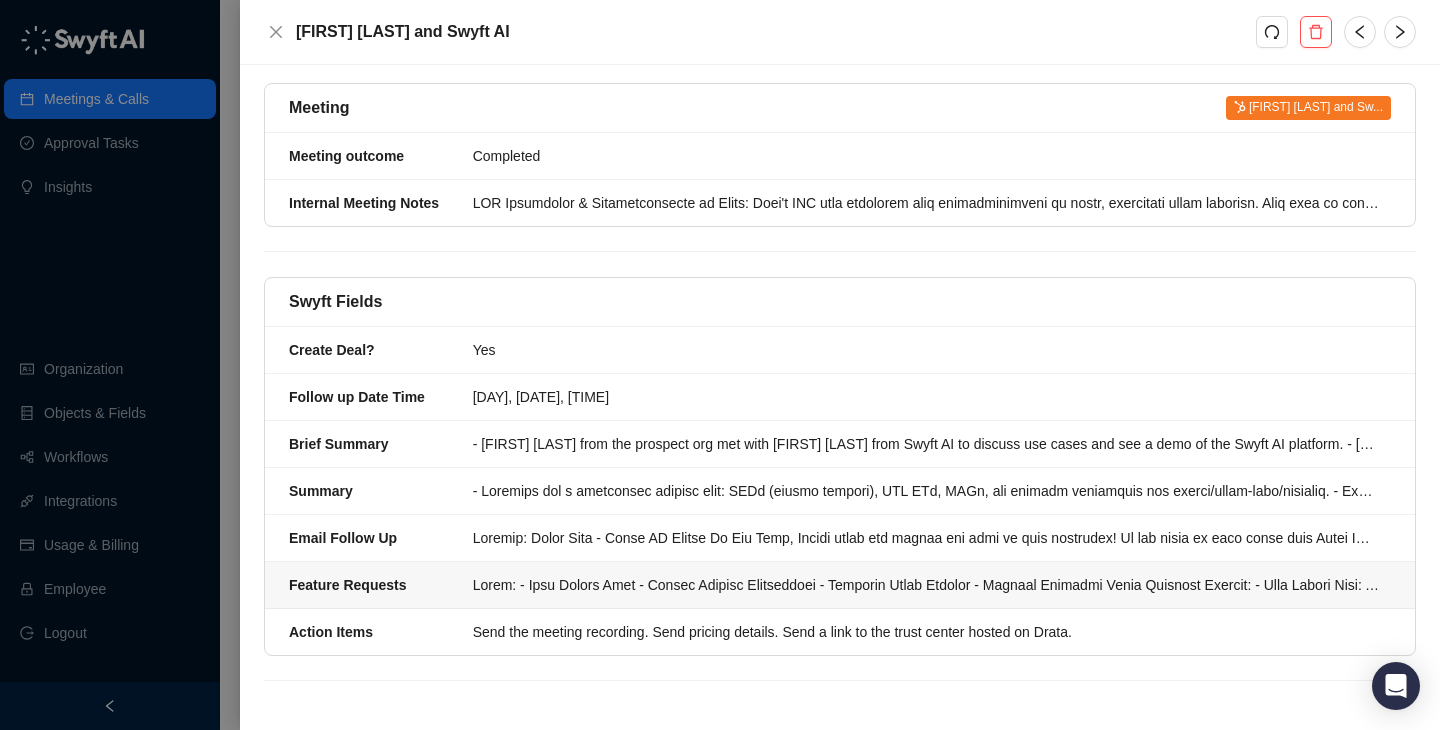 click on "Feature Requests" at bounding box center (840, 585) 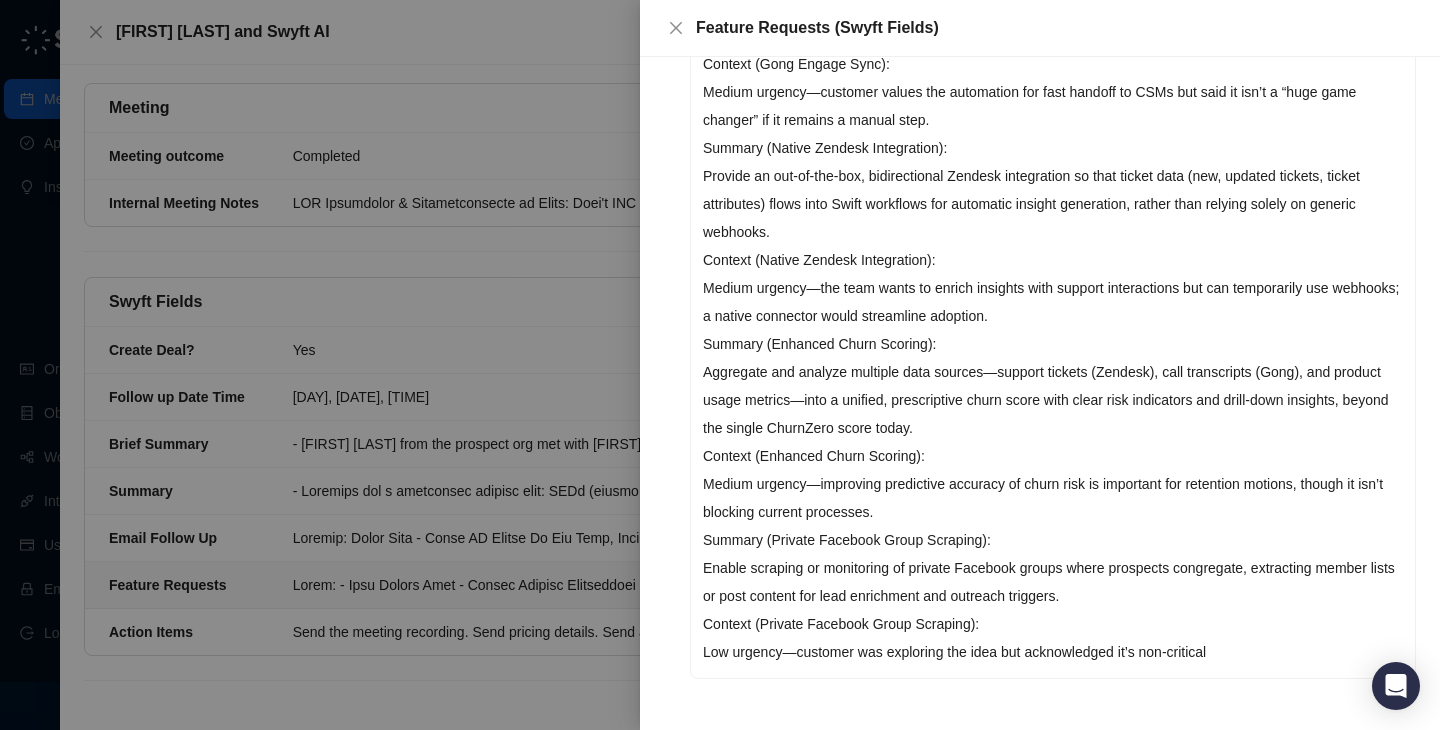 scroll, scrollTop: 0, scrollLeft: 0, axis: both 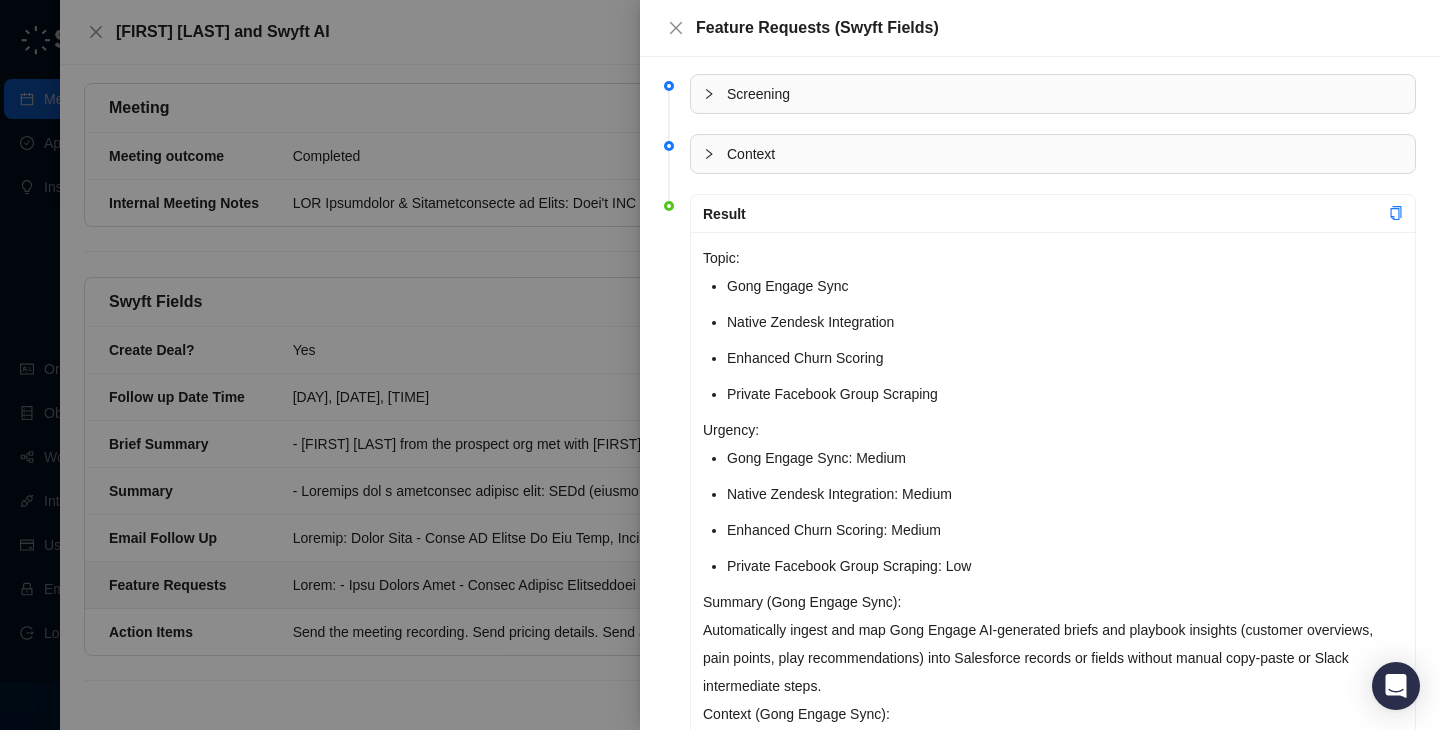 click at bounding box center [720, 365] 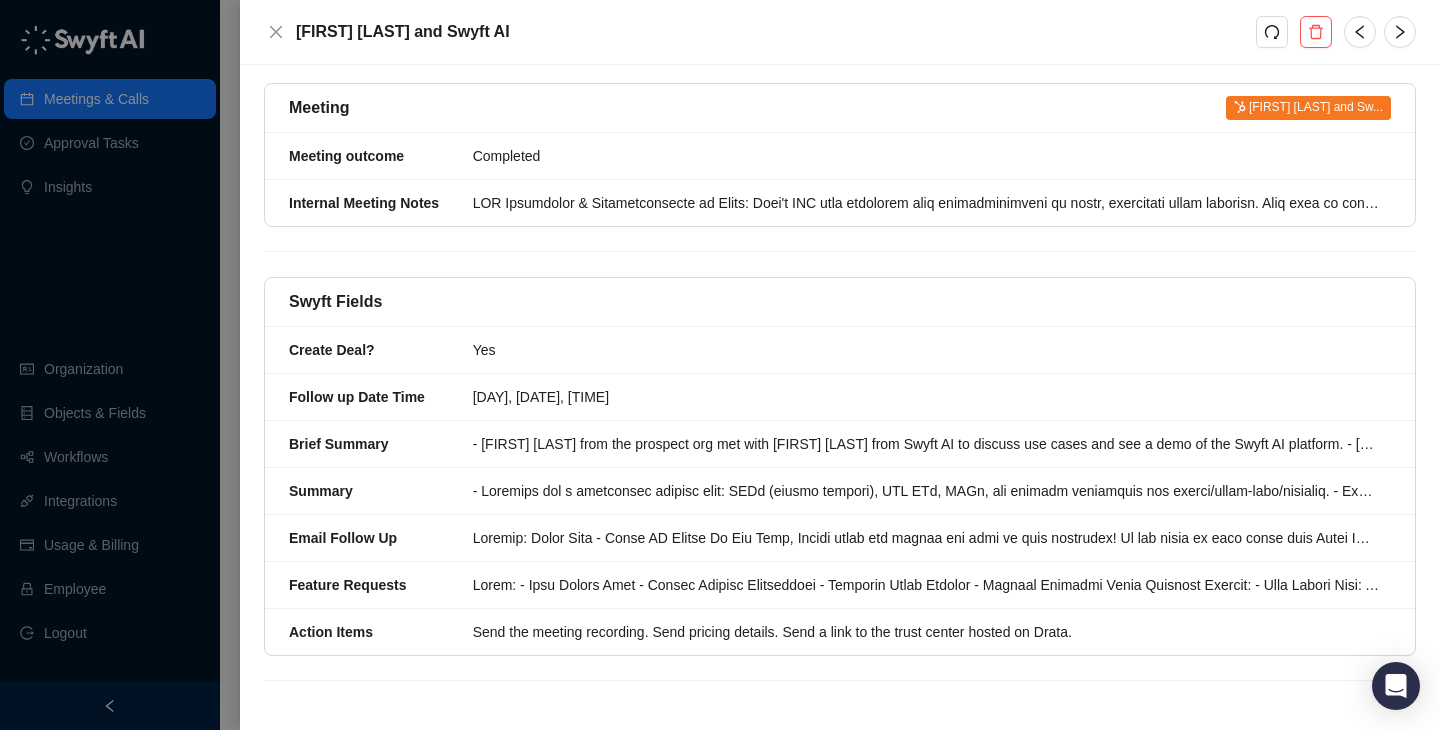 click at bounding box center (720, 365) 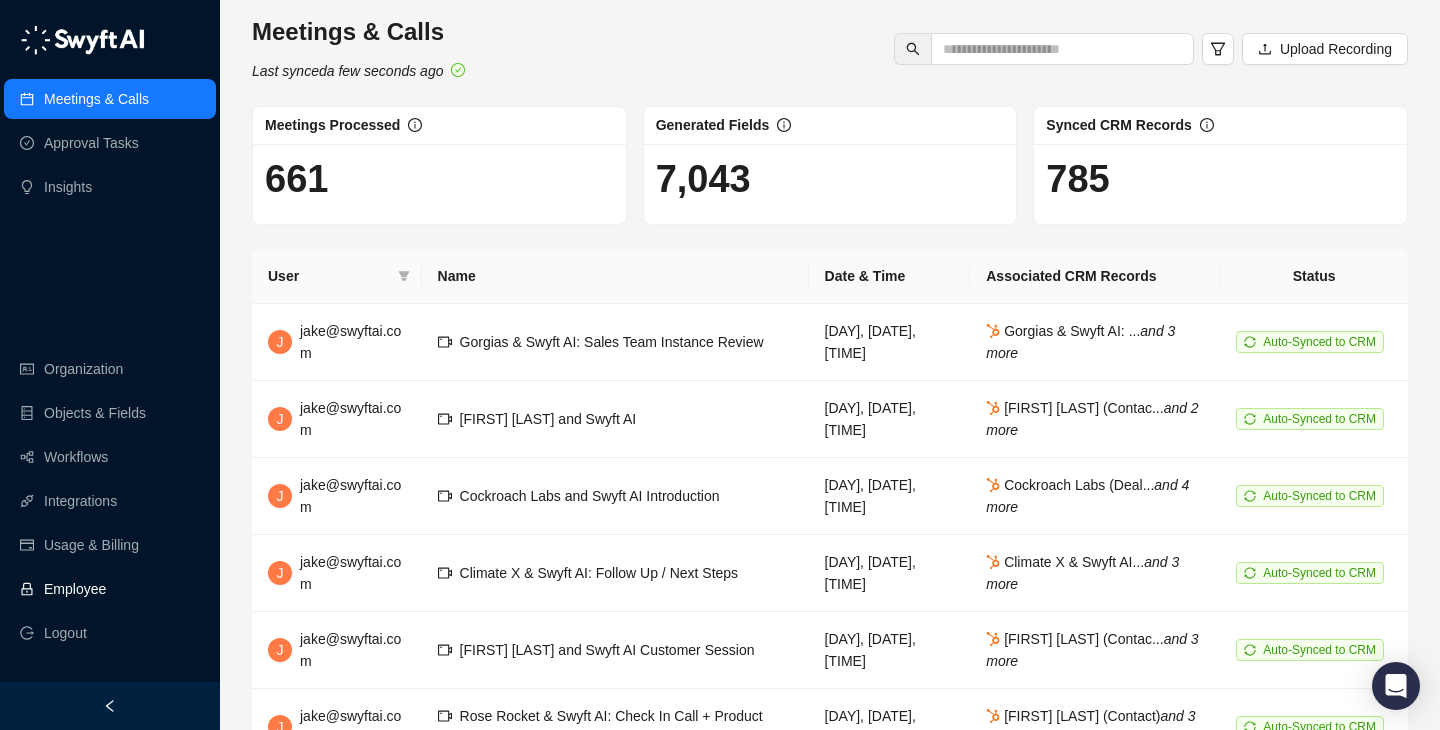 click on "Employee" at bounding box center [75, 589] 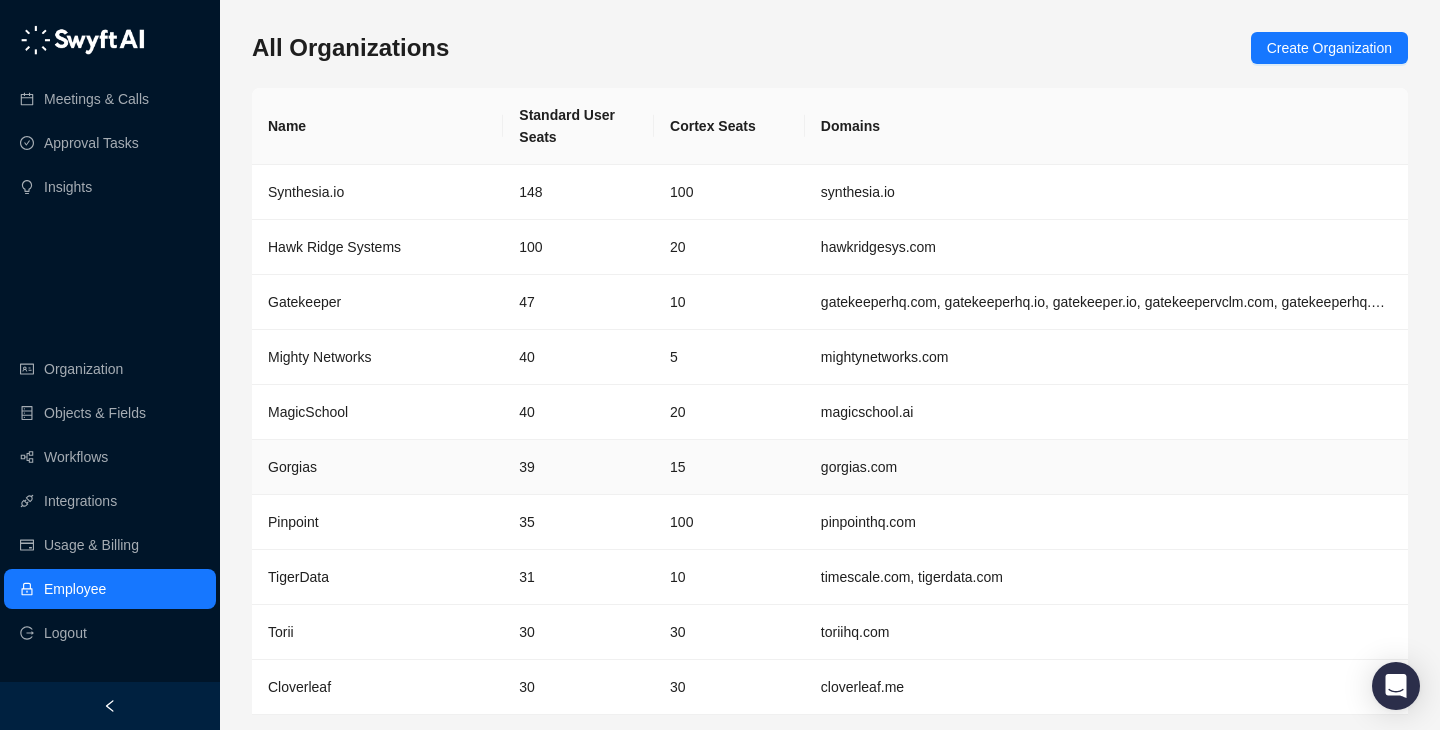 click on "Gorgias" at bounding box center (377, 467) 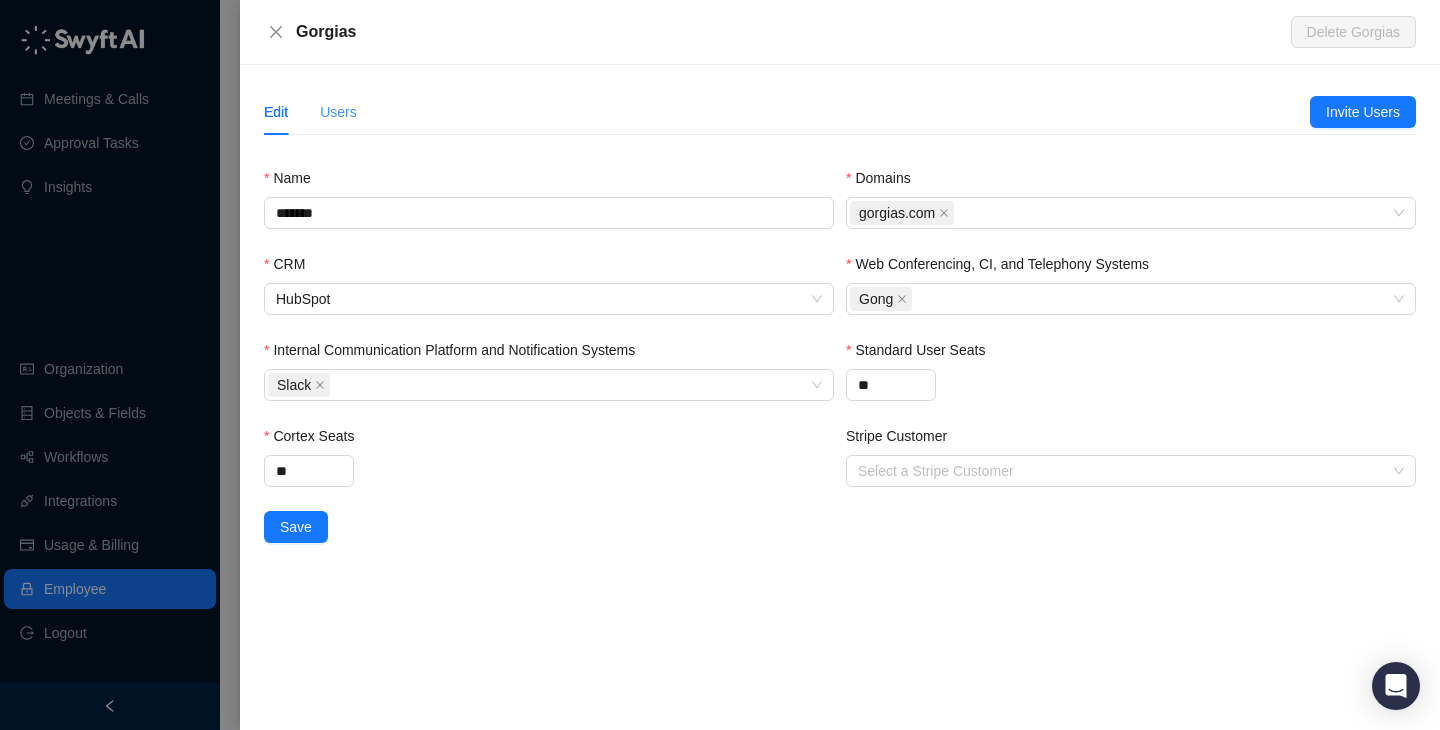 click on "Users" at bounding box center (338, 112) 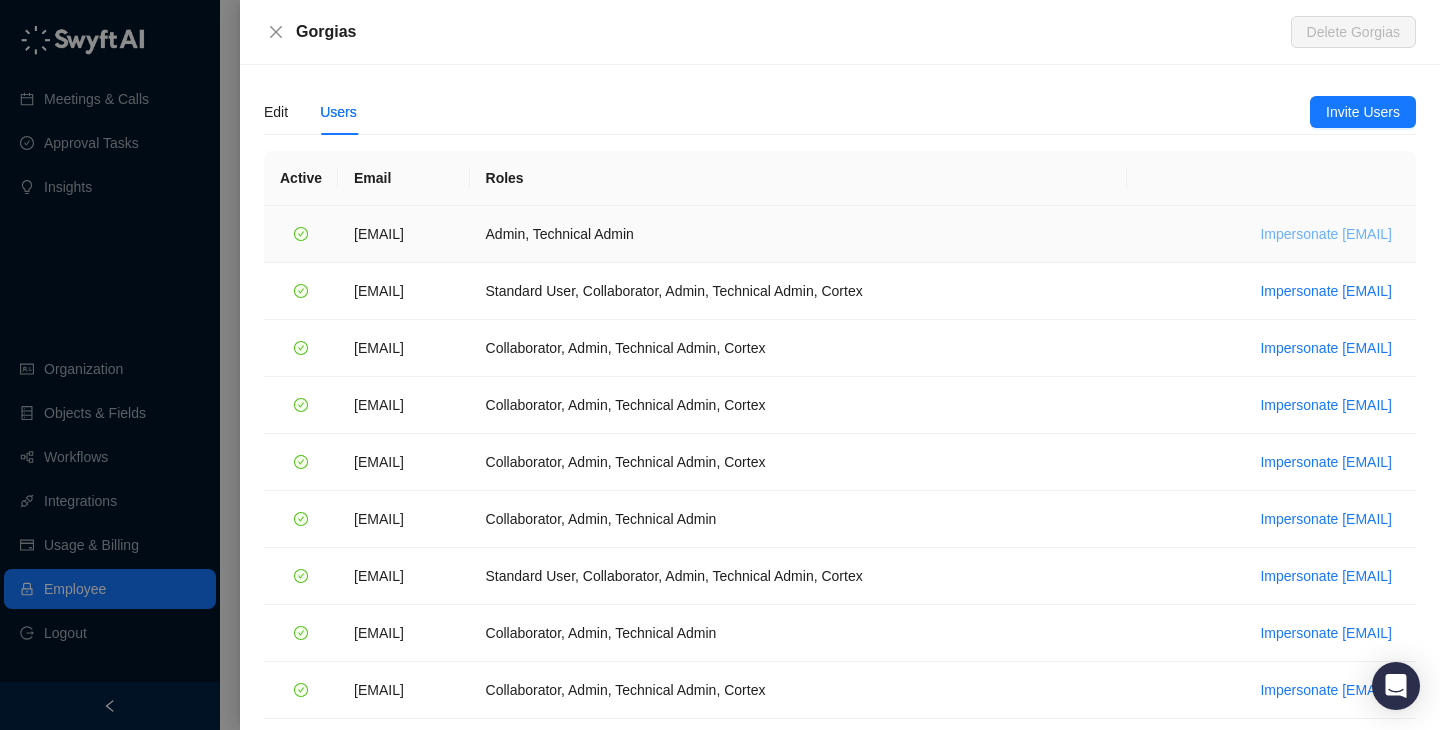 click on "Impersonate [EMAIL]" at bounding box center (1326, 234) 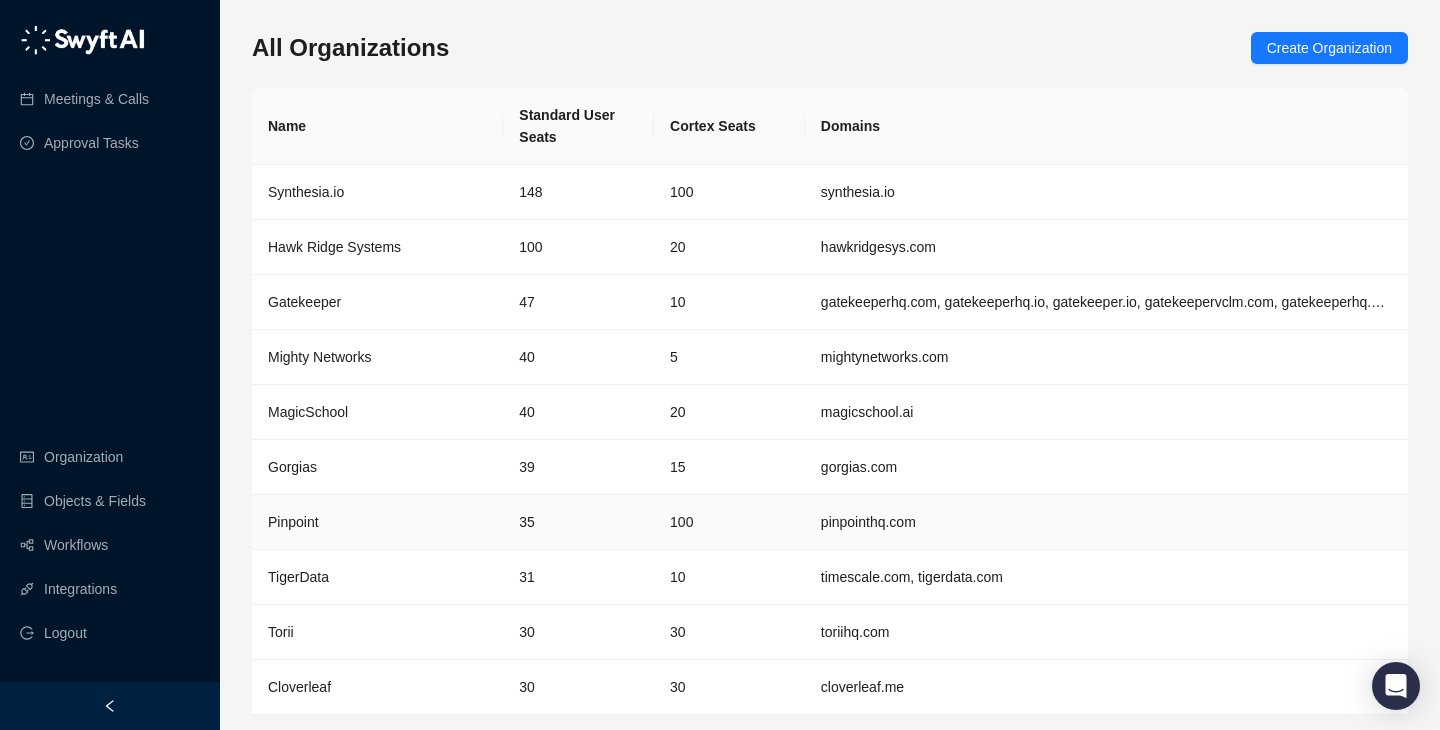 scroll, scrollTop: 65, scrollLeft: 0, axis: vertical 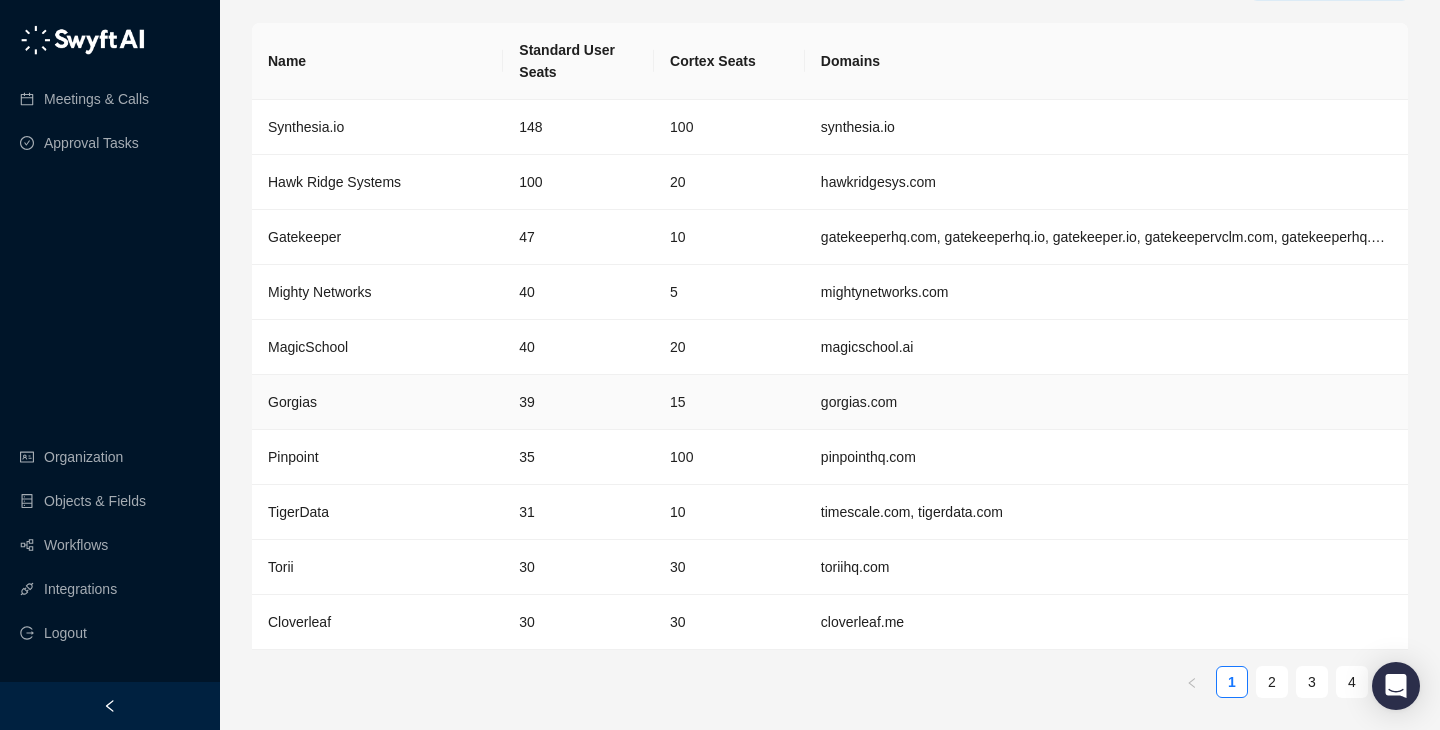 click on "15" at bounding box center (729, 402) 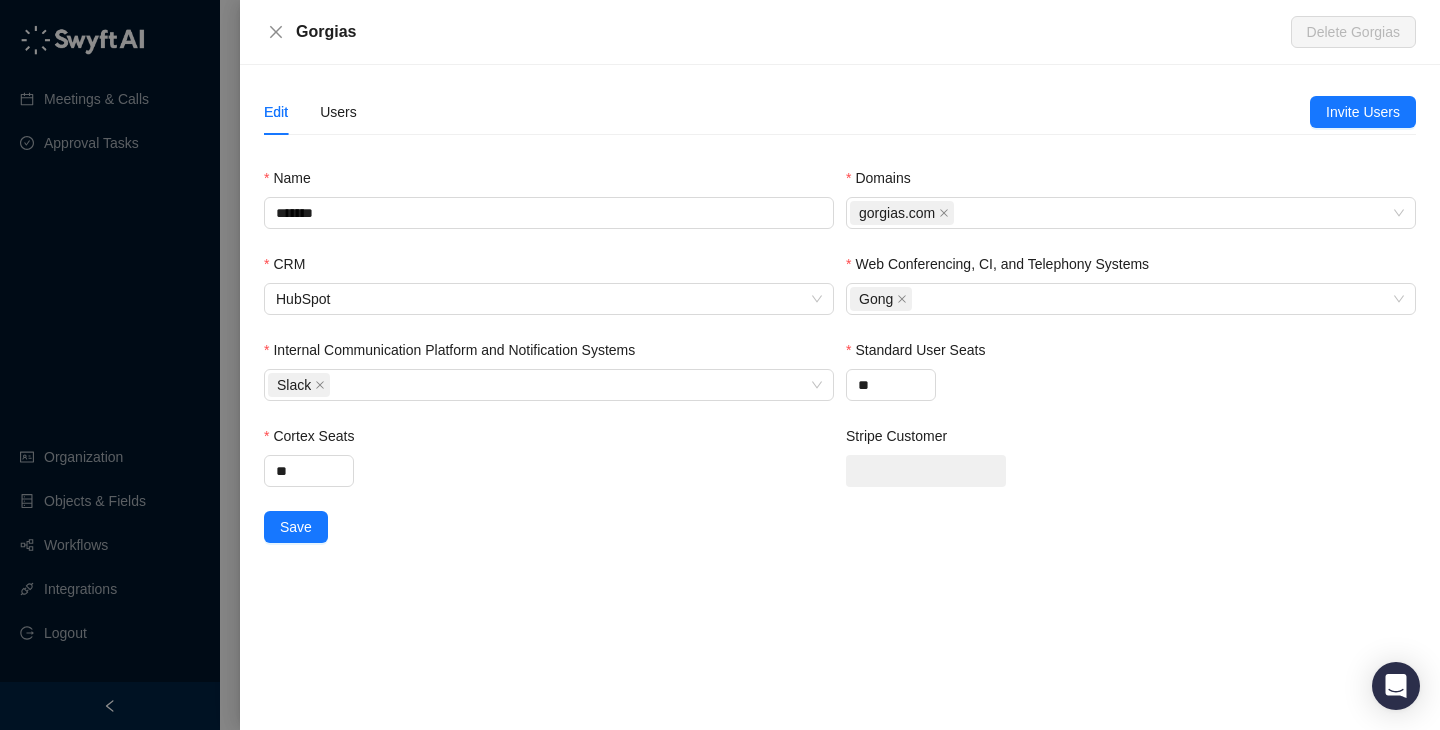 click on "Users" at bounding box center (338, 112) 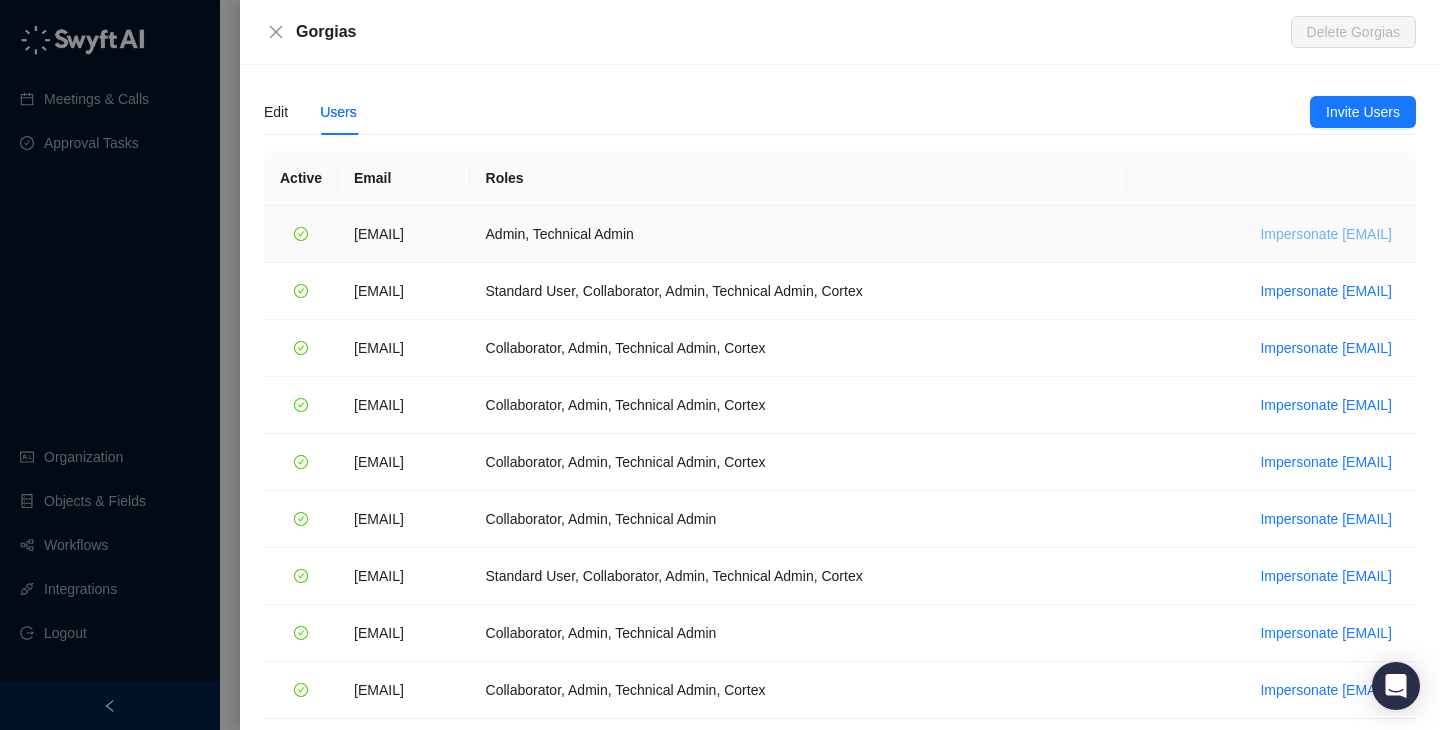 click on "Impersonate arash.akhiani@gorgias.com" at bounding box center [1326, 234] 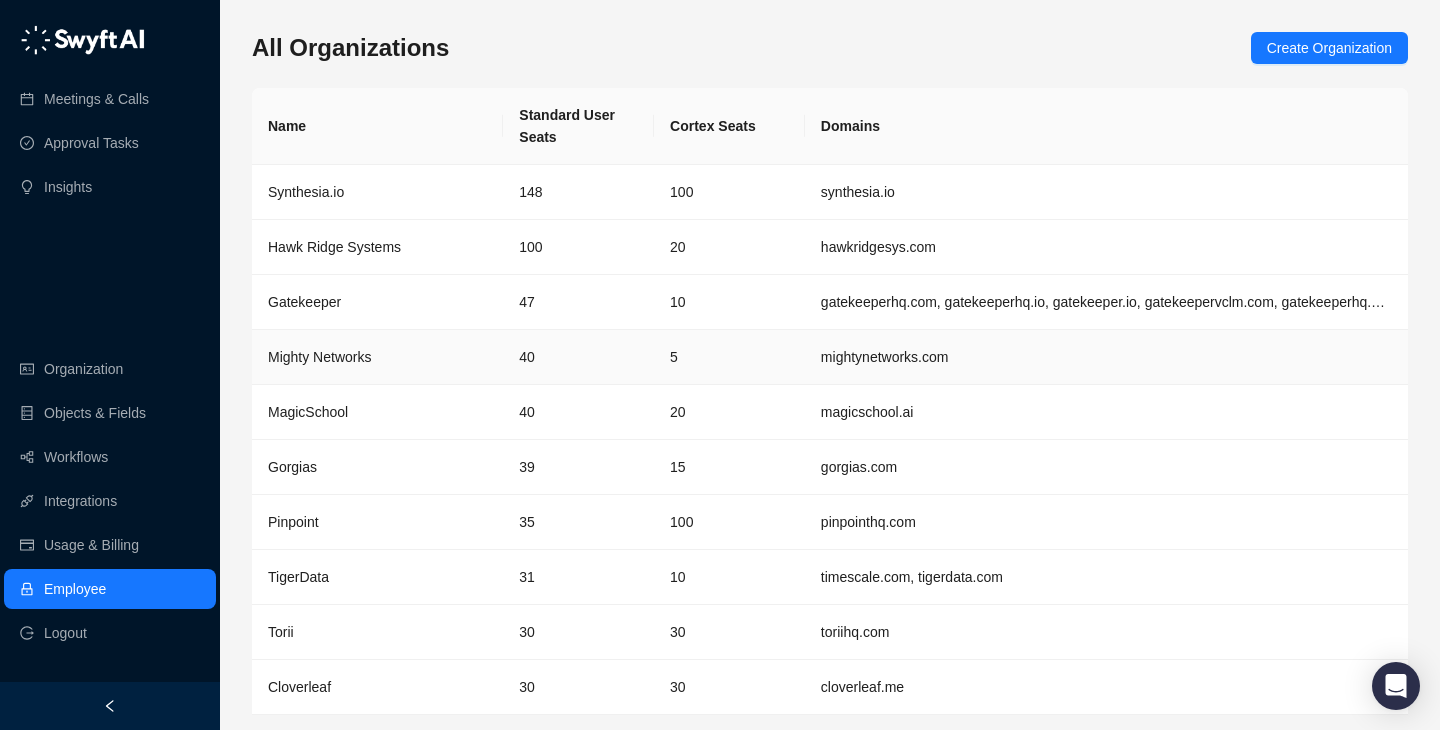 scroll, scrollTop: 65, scrollLeft: 0, axis: vertical 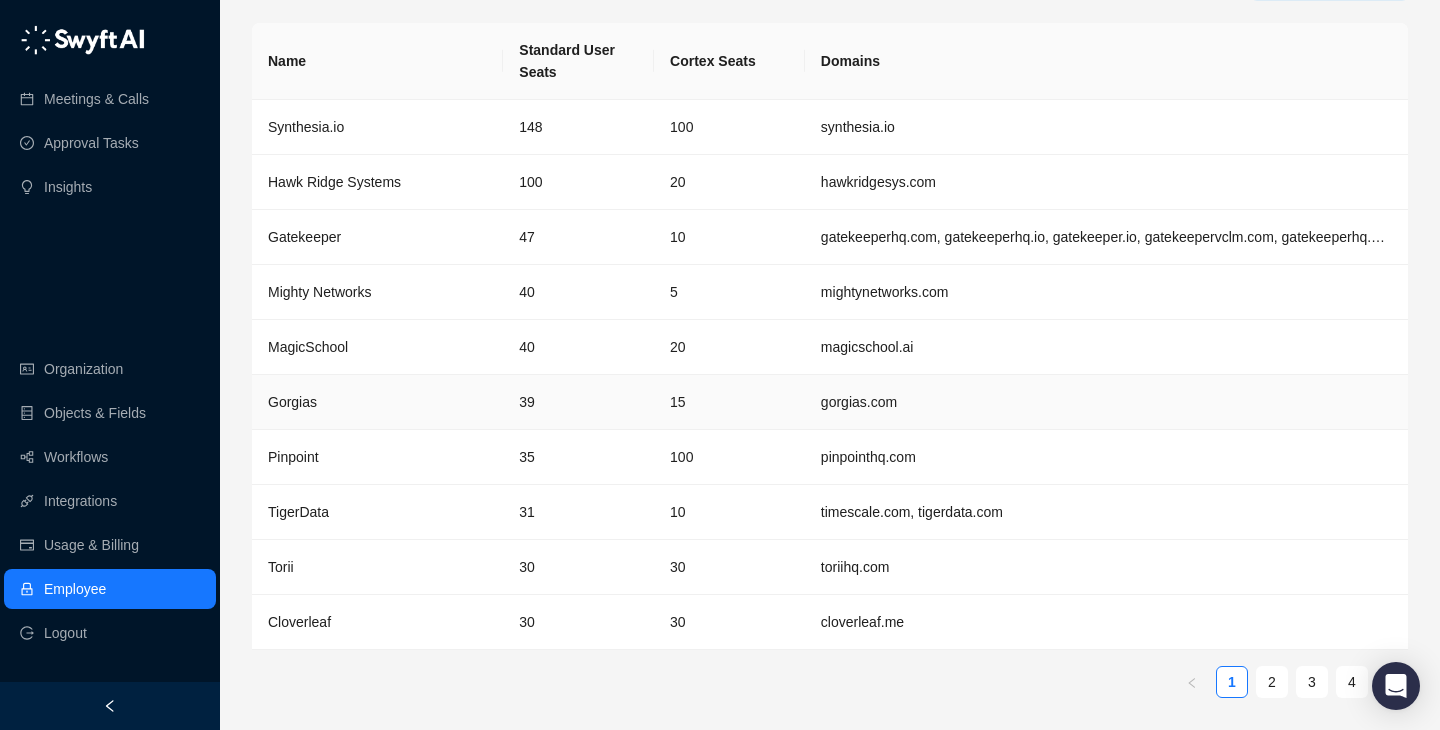 click on "15" at bounding box center (729, 402) 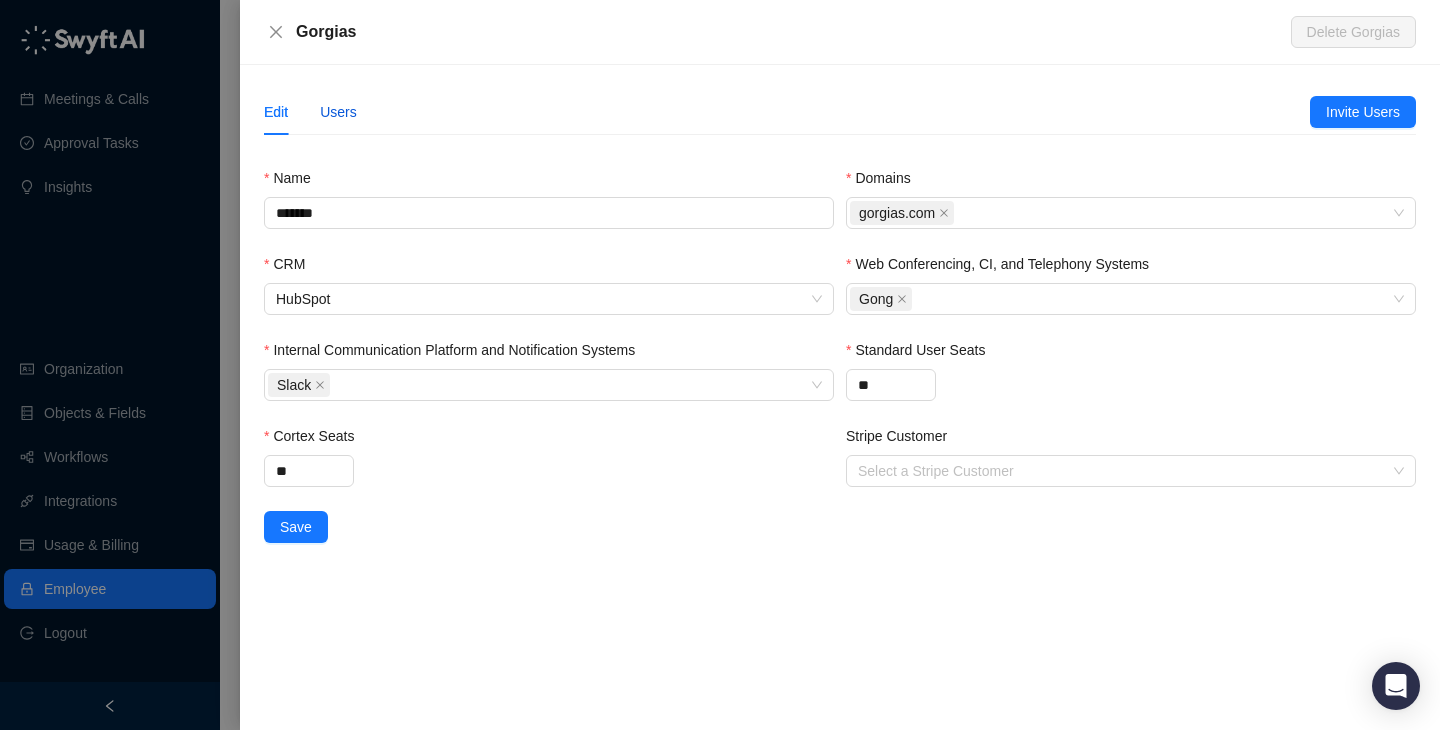click on "Users" at bounding box center [338, 112] 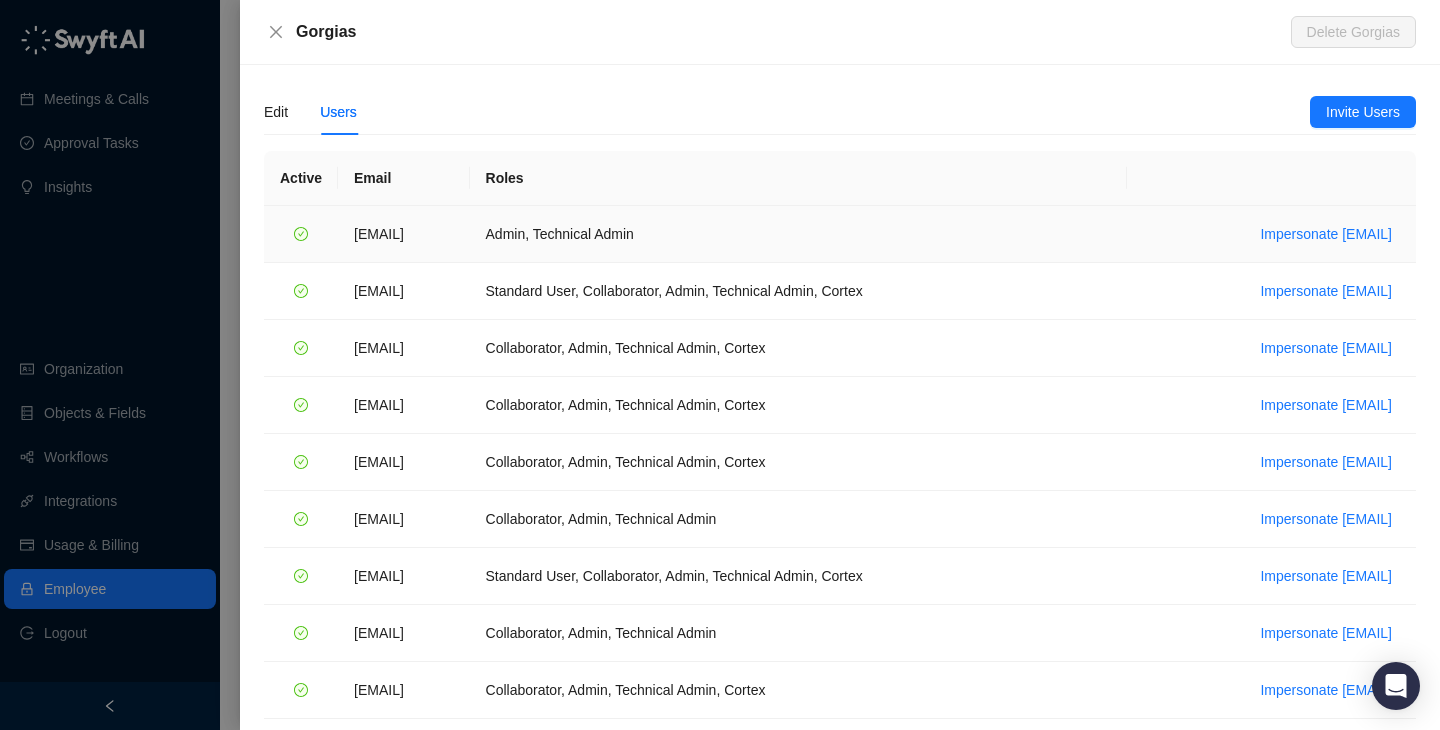 click on "Admin, Technical Admin" at bounding box center (799, 234) 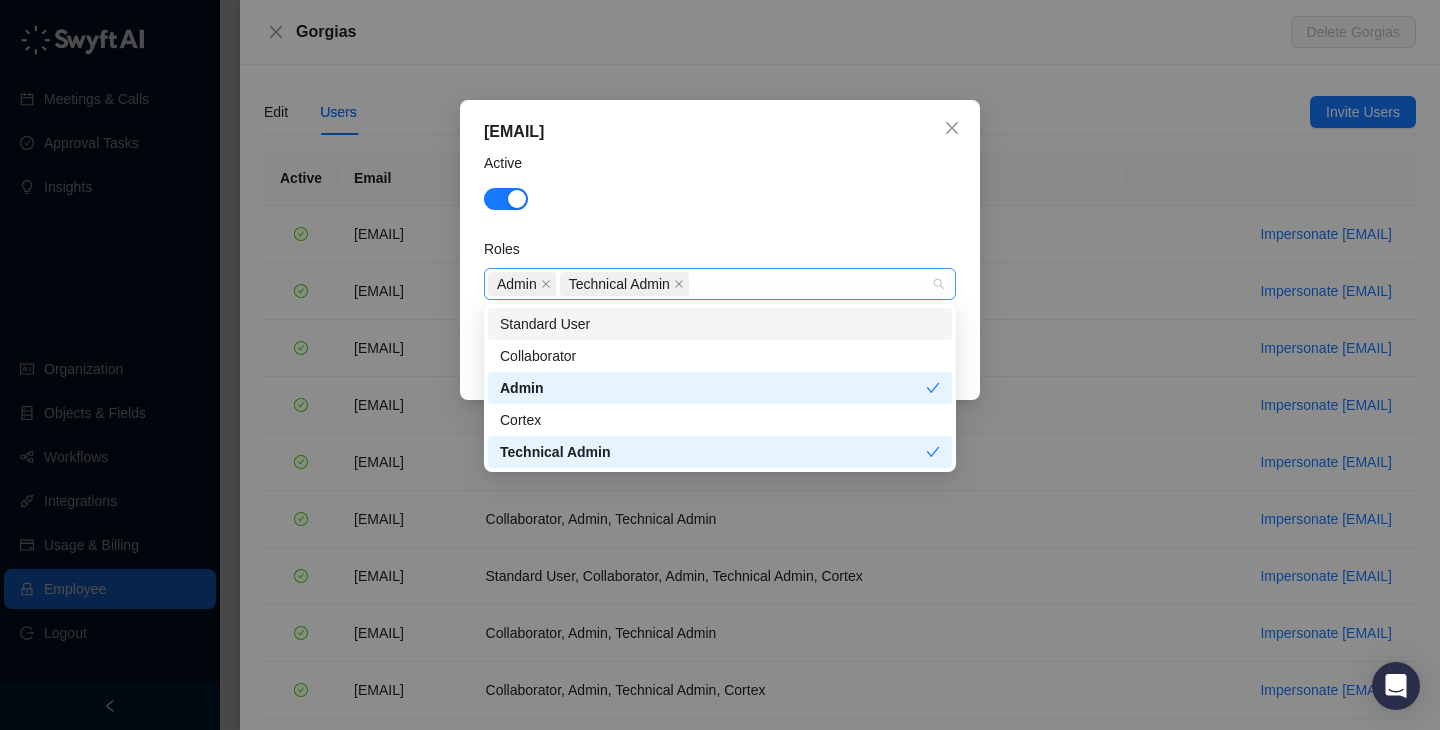 click on "Admin Technical Admin" at bounding box center [709, 284] 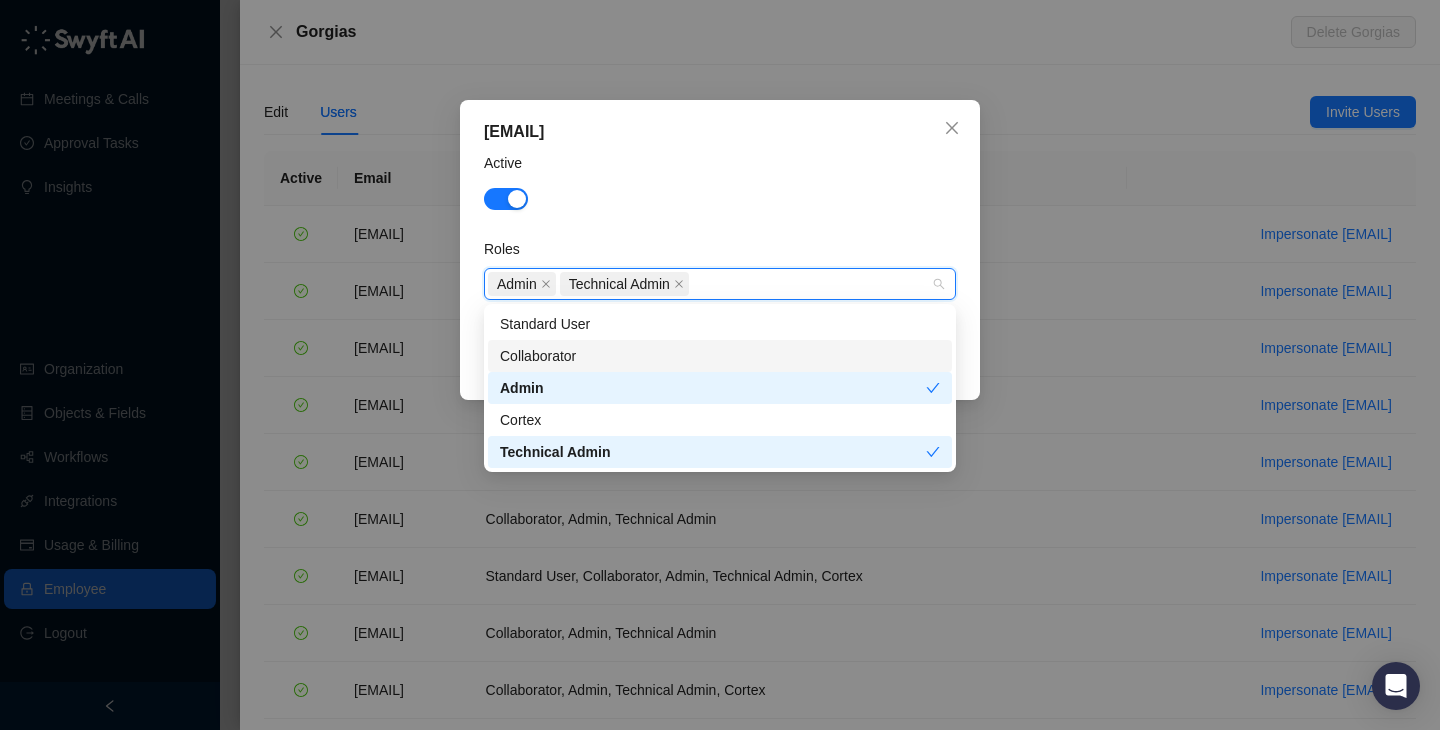 click on "Collaborator" at bounding box center [720, 356] 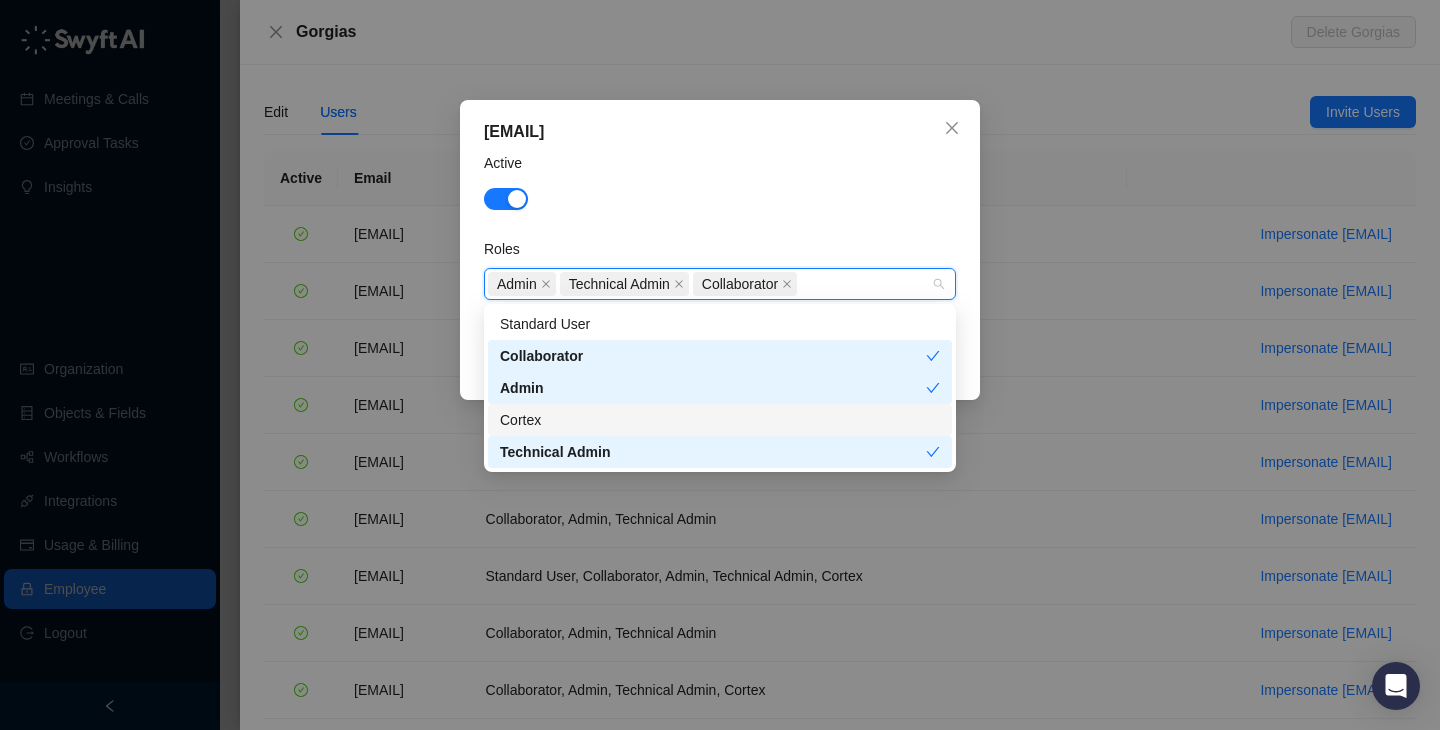 click on "Cortex" at bounding box center [720, 420] 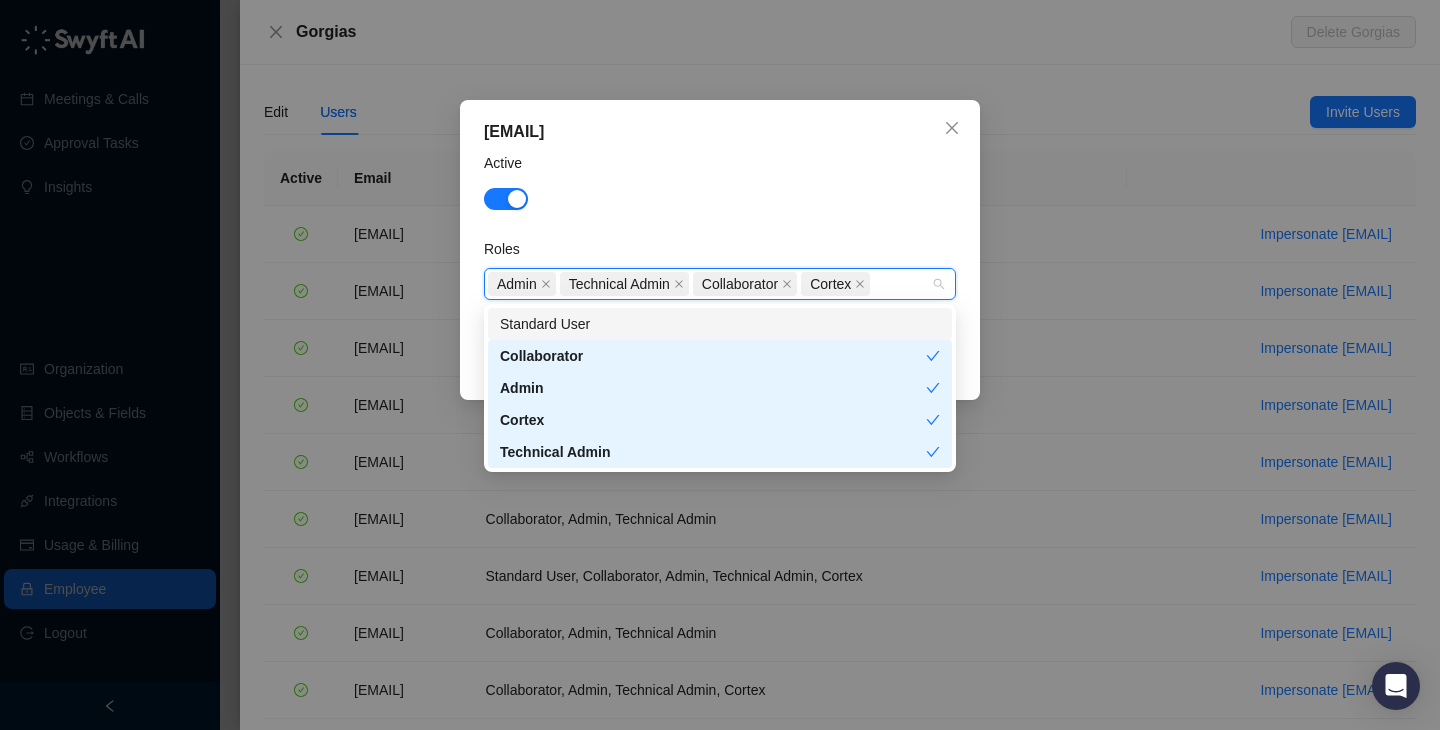 click at bounding box center [720, 198] 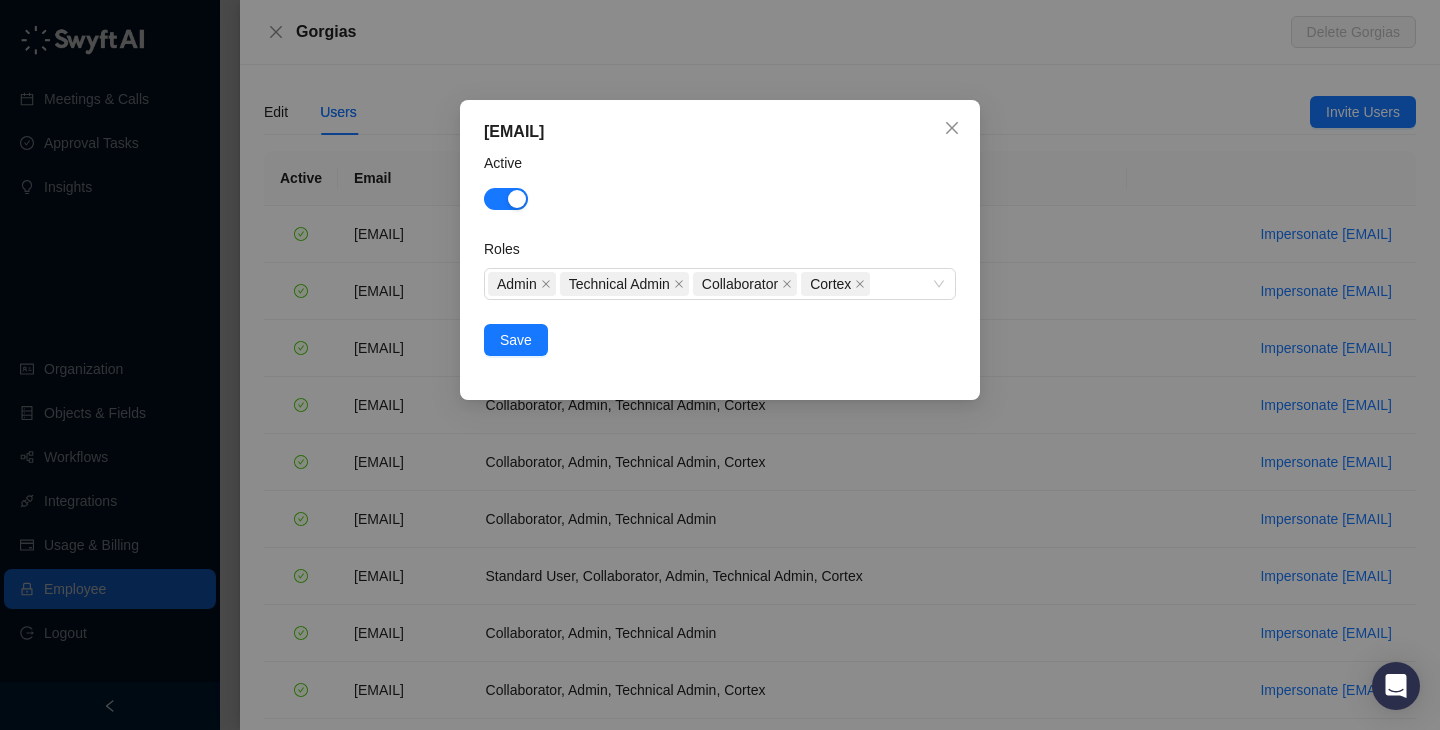 click on "Active Roles Admin Technical Admin Collaborator Cortex   Save" at bounding box center [720, 254] 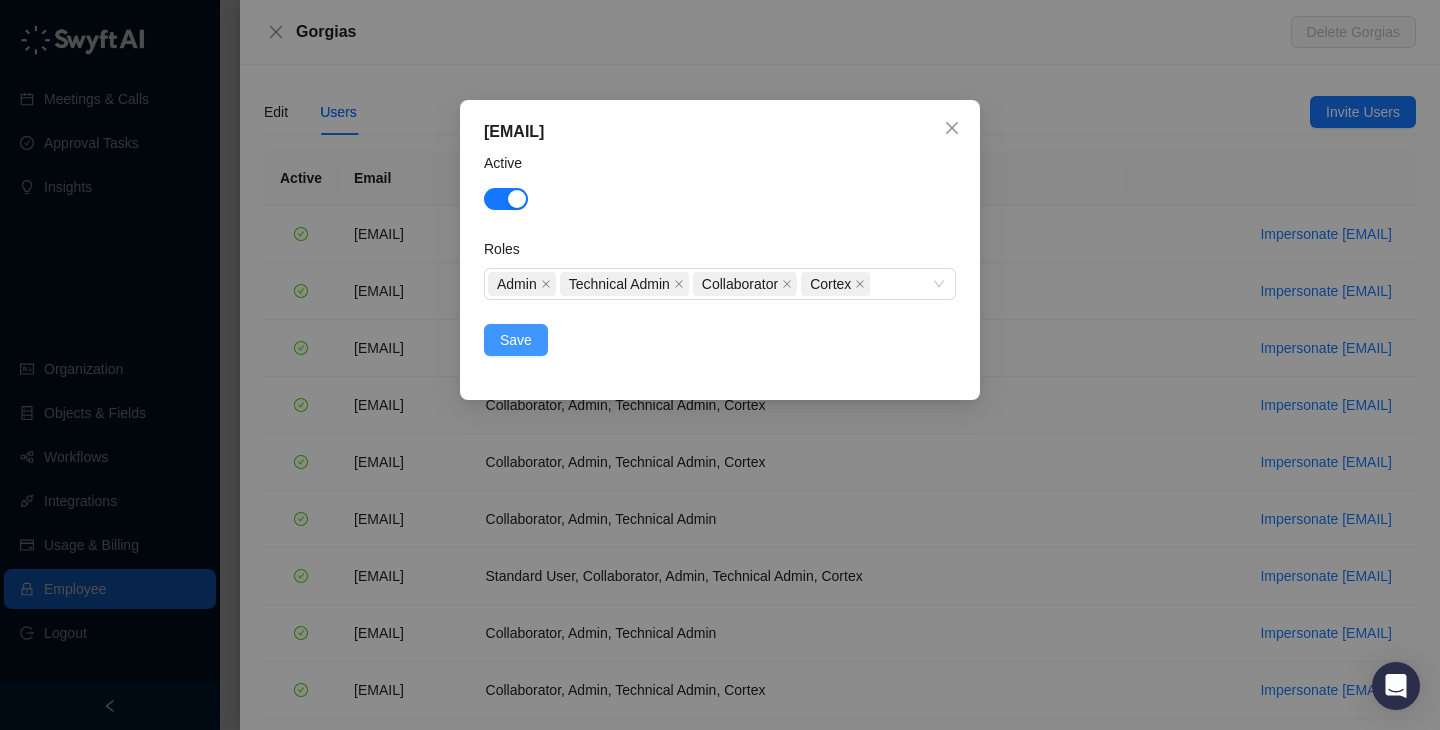 click on "Save" at bounding box center (516, 340) 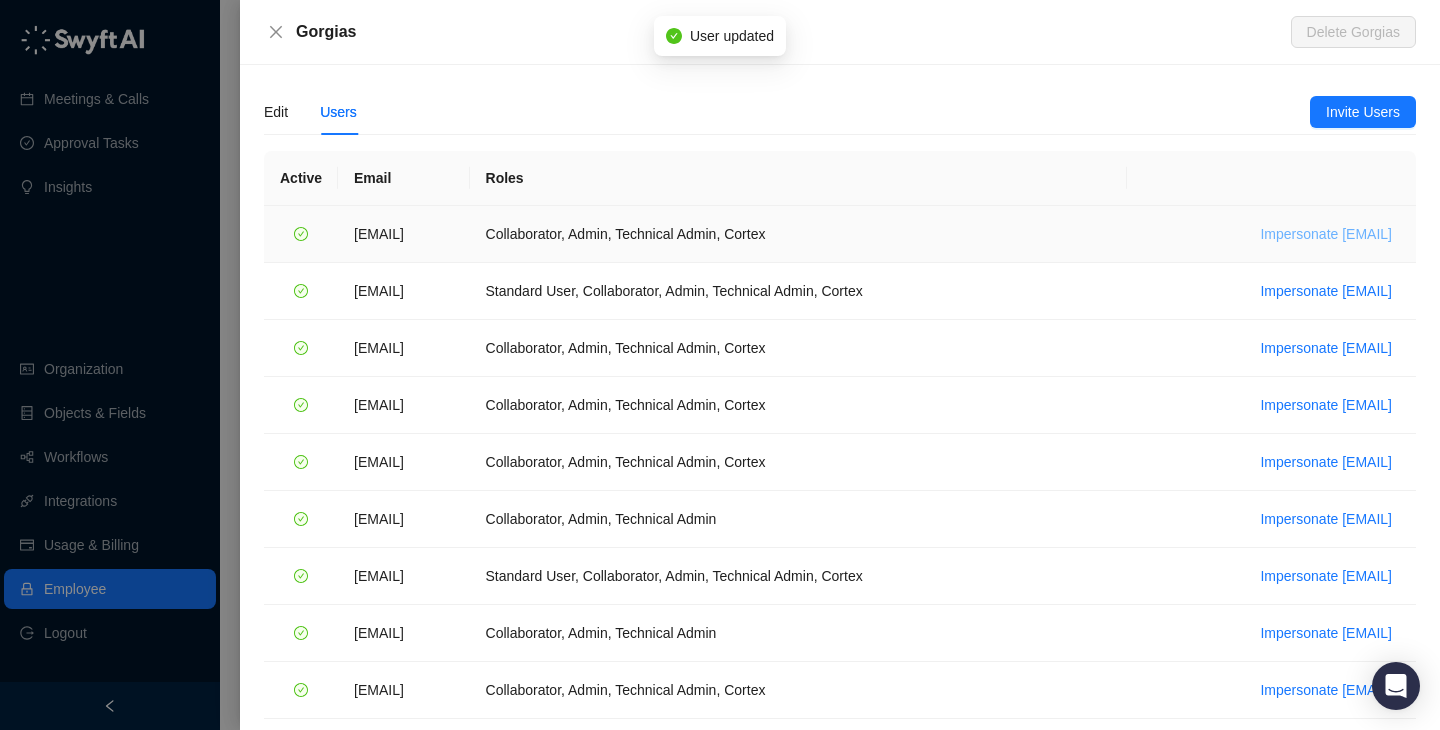 click on "Impersonate [EMAIL]" at bounding box center [1326, 234] 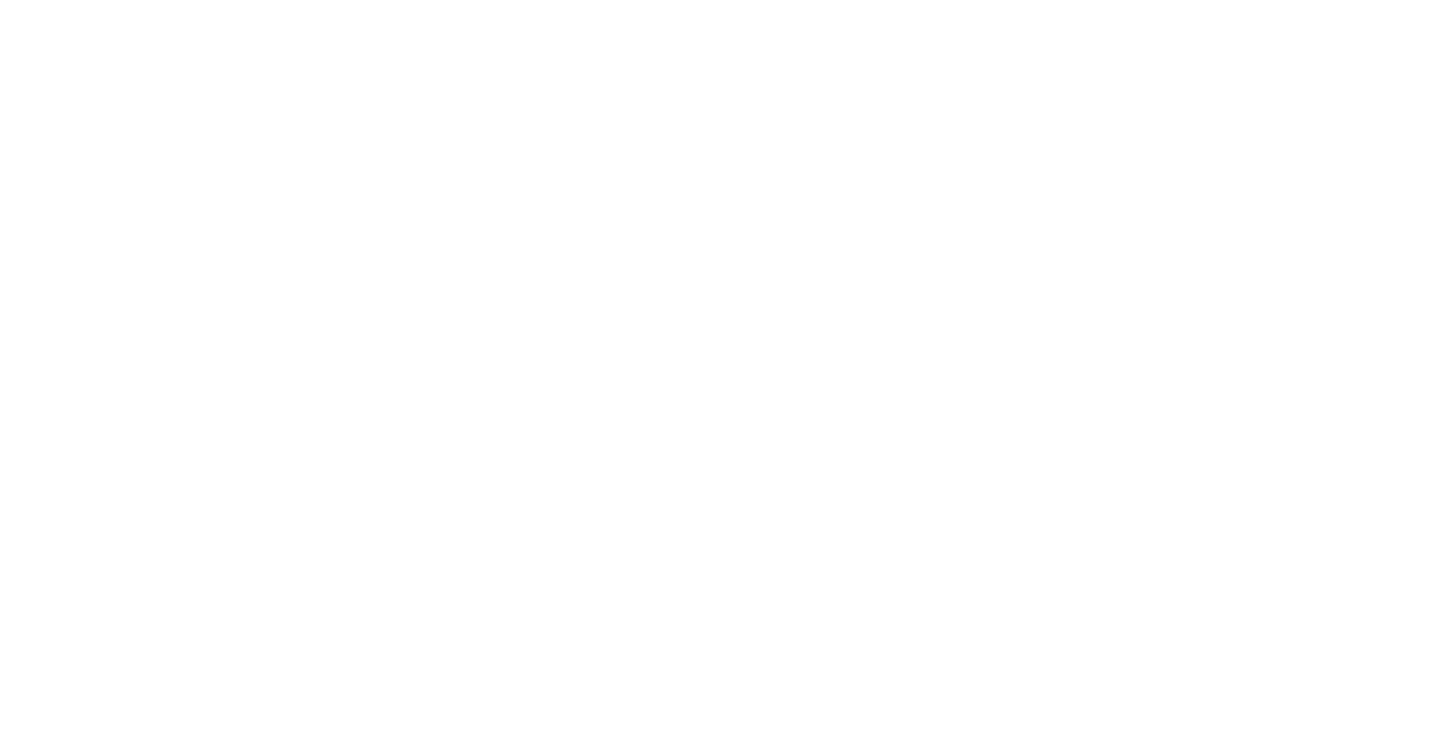 scroll, scrollTop: 0, scrollLeft: 0, axis: both 